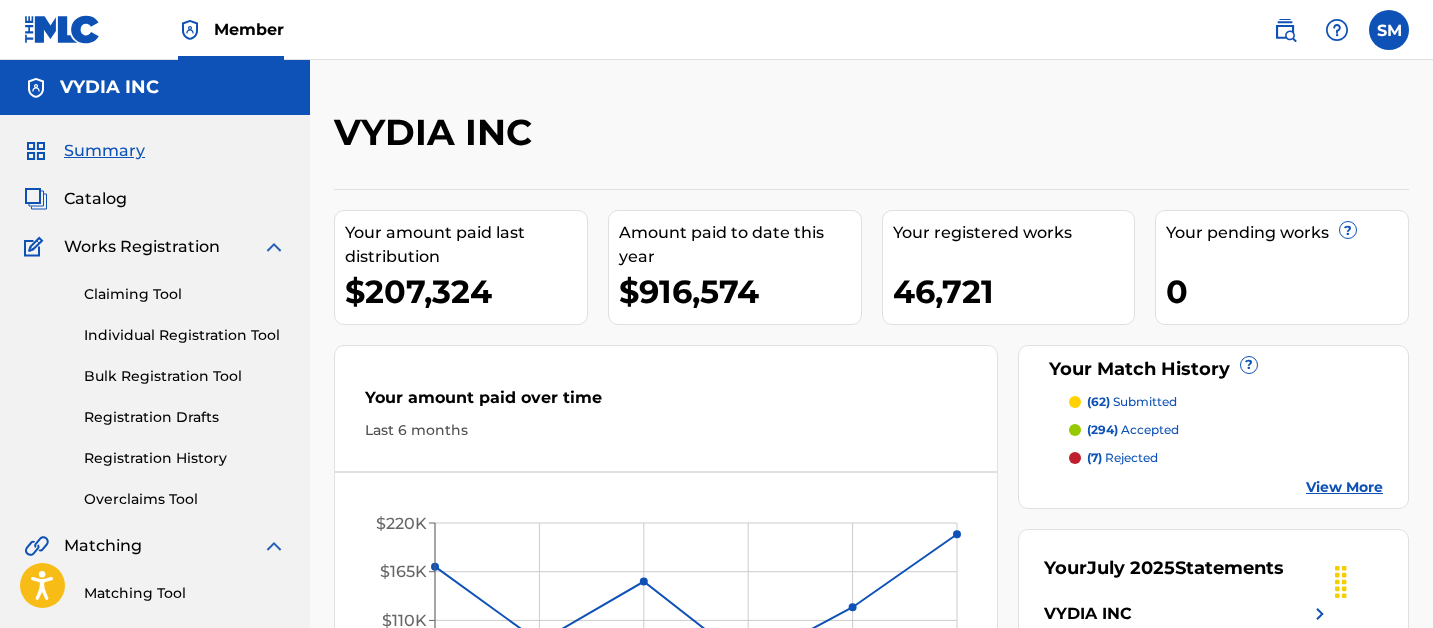scroll, scrollTop: 0, scrollLeft: 0, axis: both 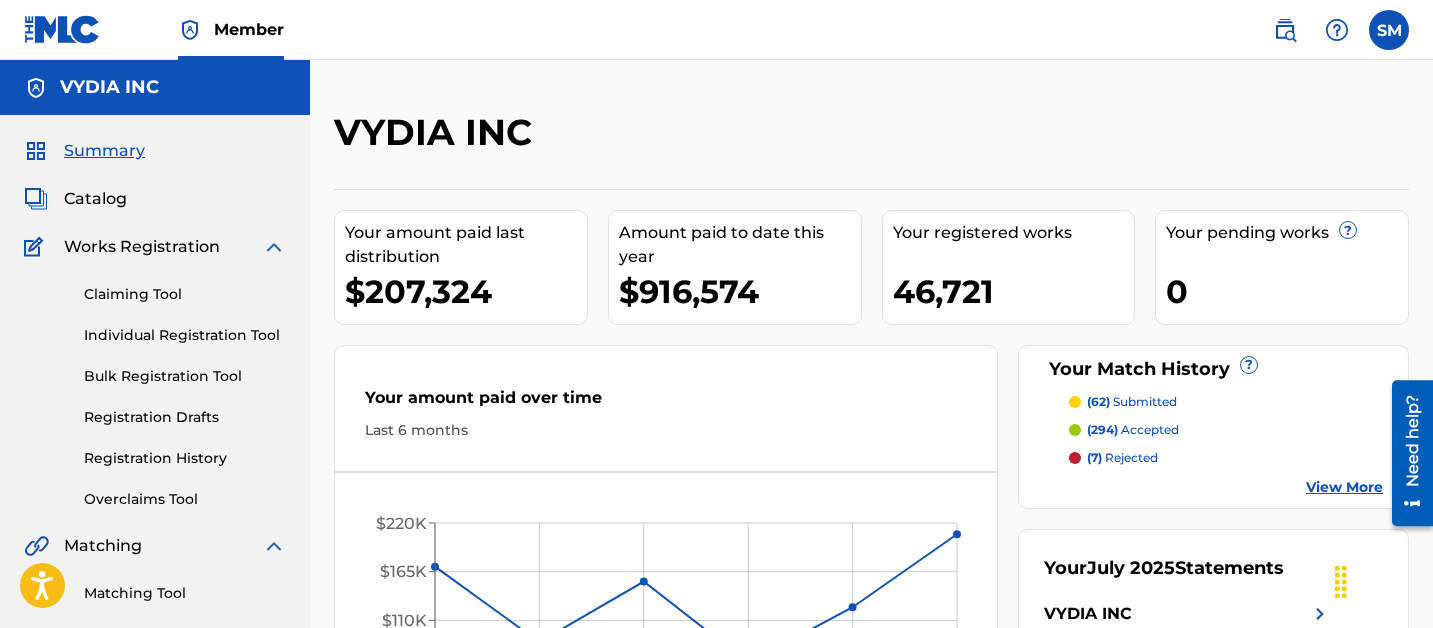 click on "Overclaims Tool" at bounding box center [185, 499] 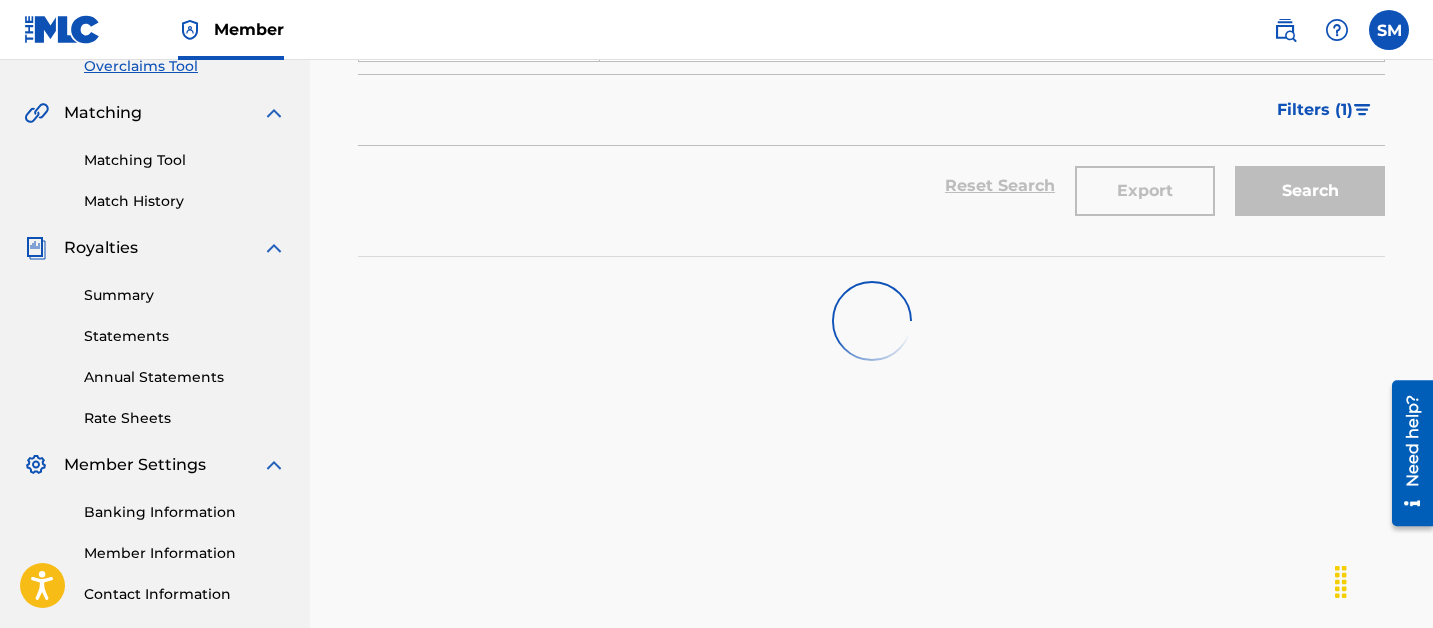scroll, scrollTop: 428, scrollLeft: 0, axis: vertical 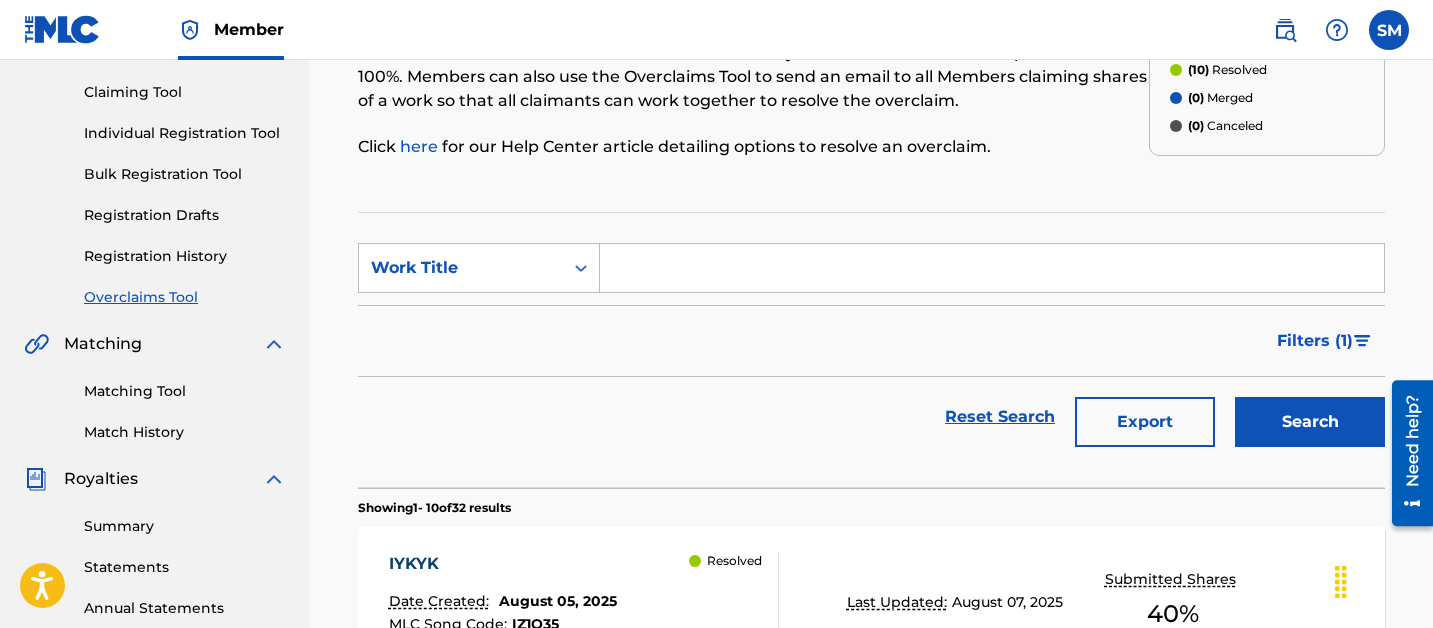 click at bounding box center (992, 268) 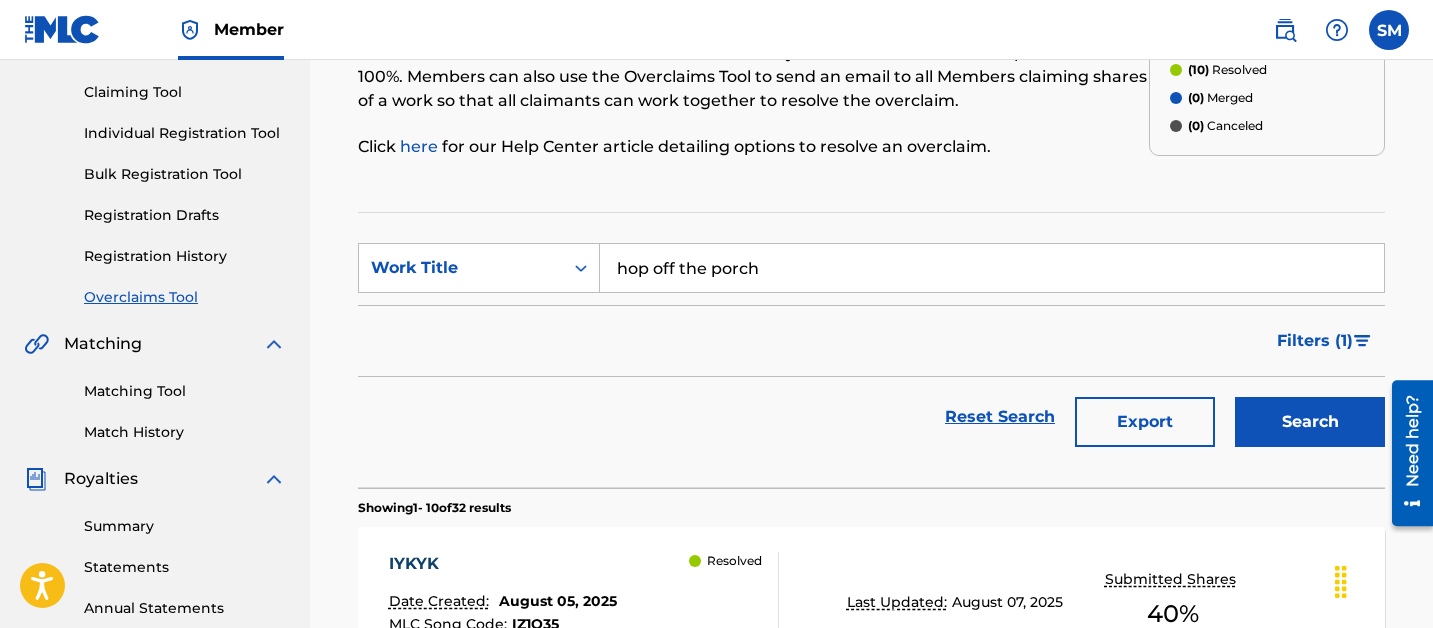 type on "hop off the porch" 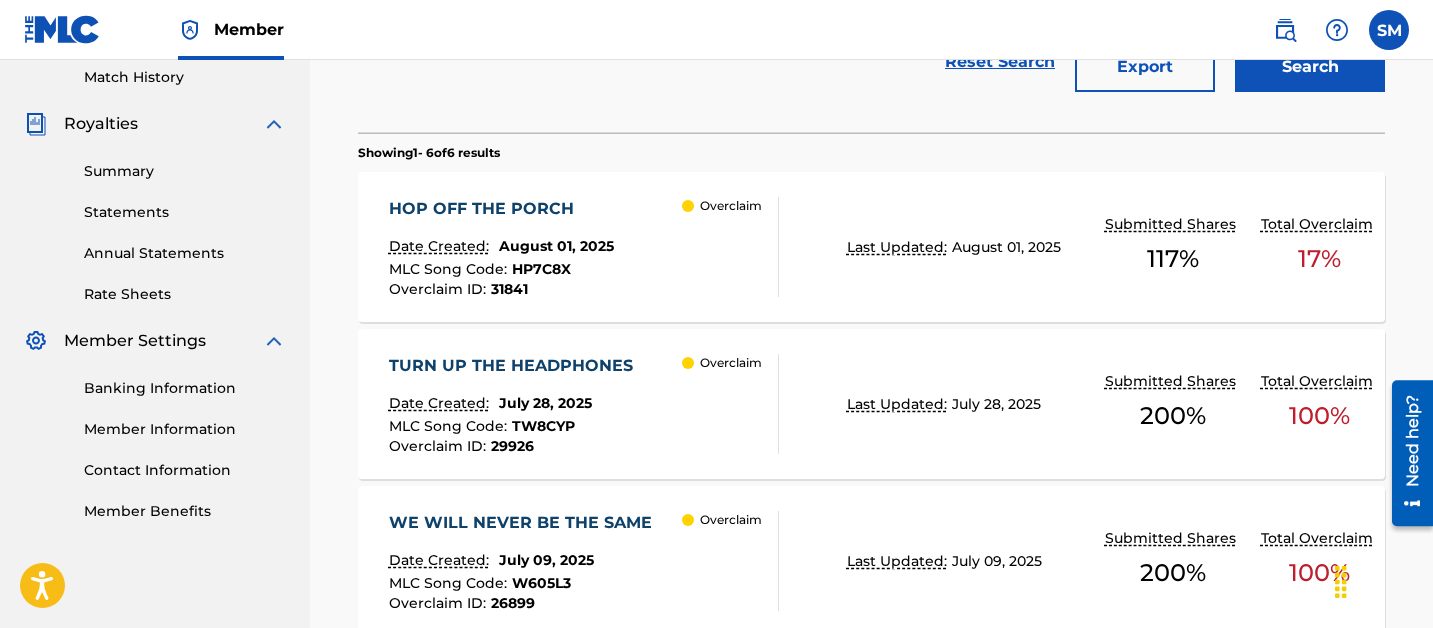 scroll, scrollTop: 559, scrollLeft: 0, axis: vertical 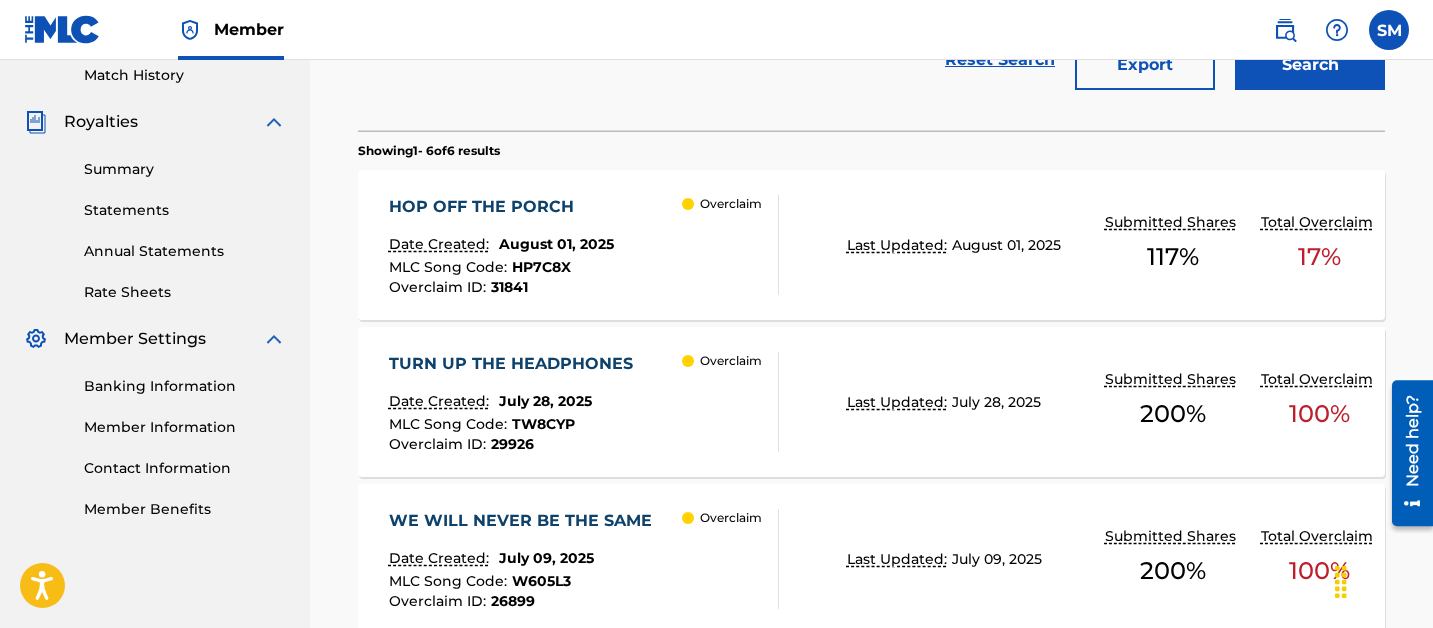 click on "Last Updated: August 01, 2025" at bounding box center [950, 245] 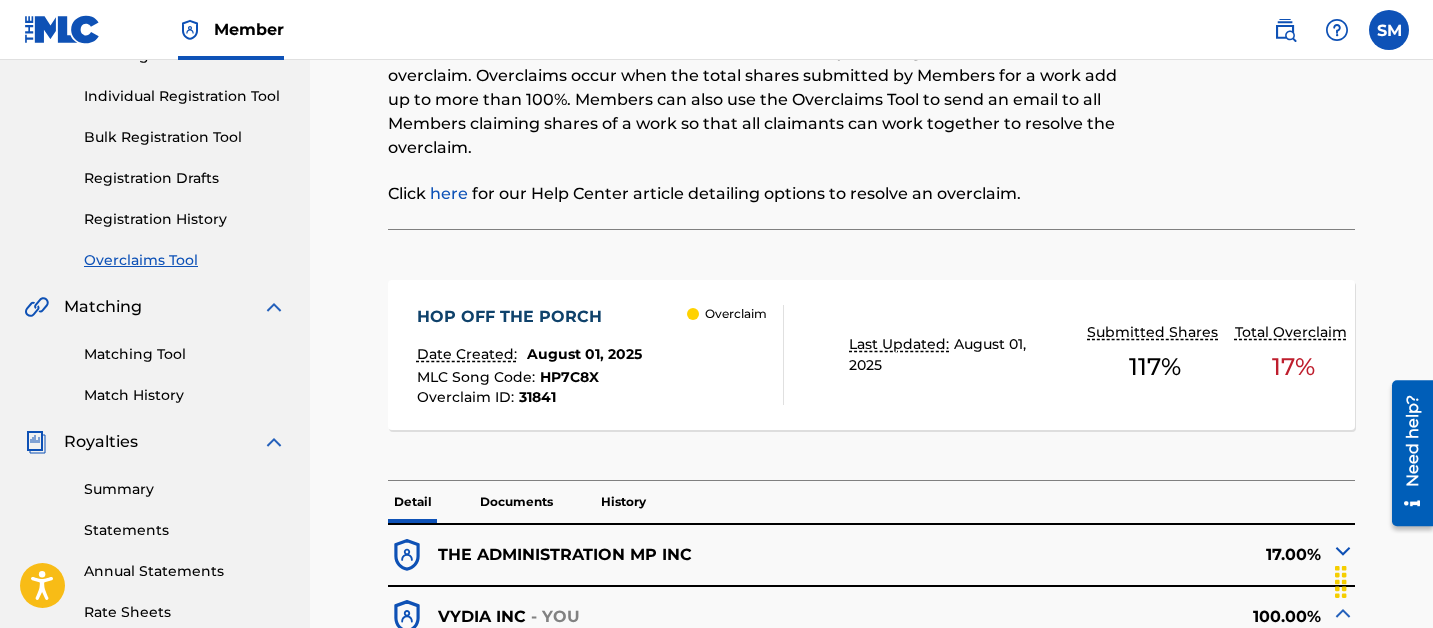 scroll, scrollTop: 574, scrollLeft: 0, axis: vertical 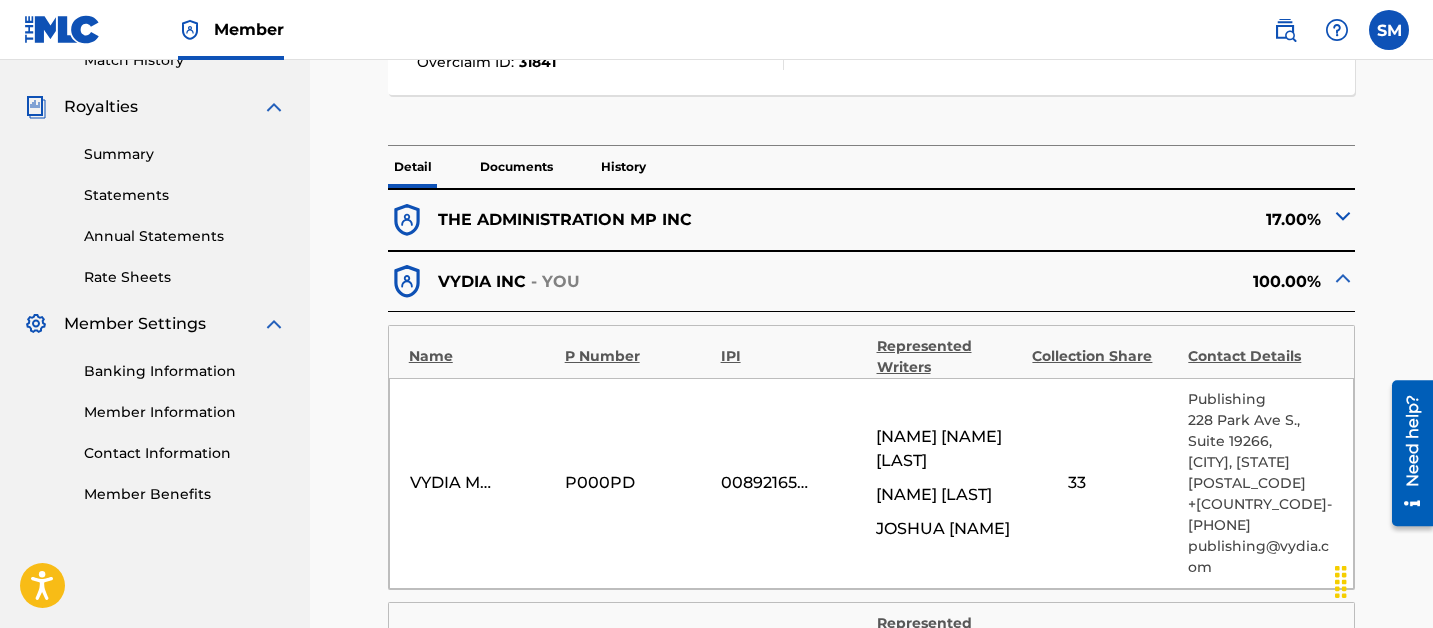 click at bounding box center (1343, 216) 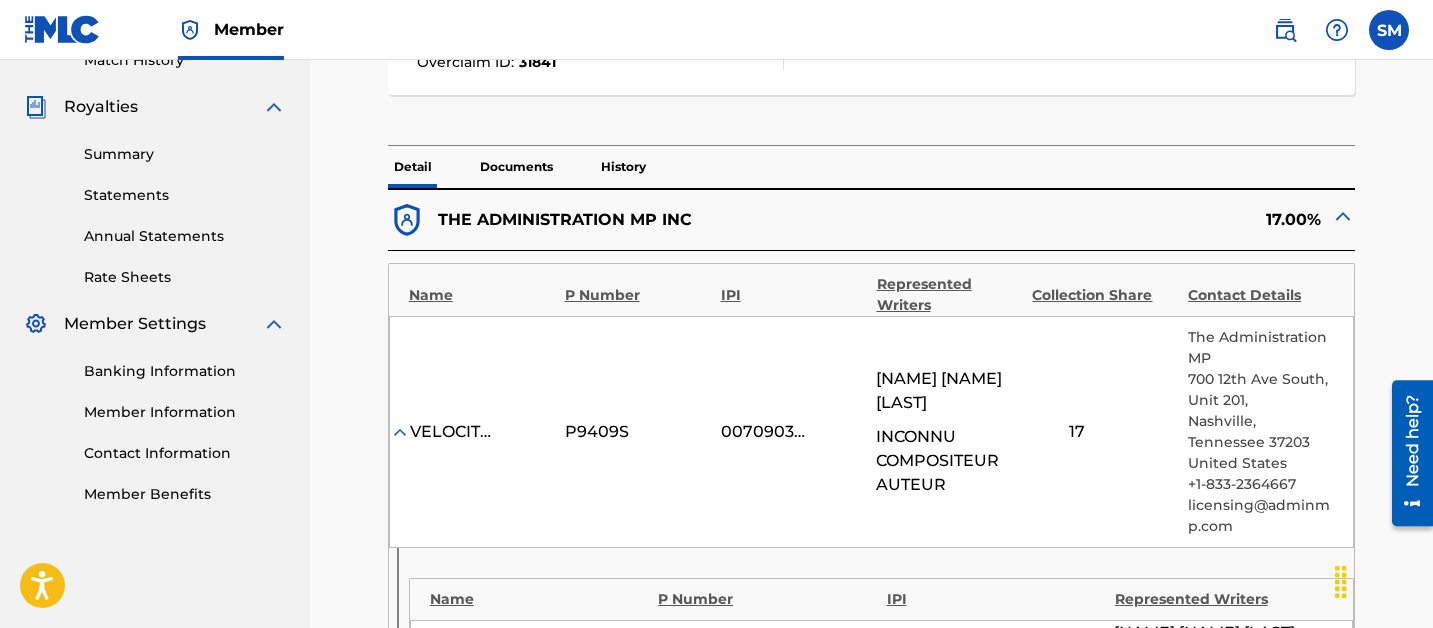 click at bounding box center [1343, 216] 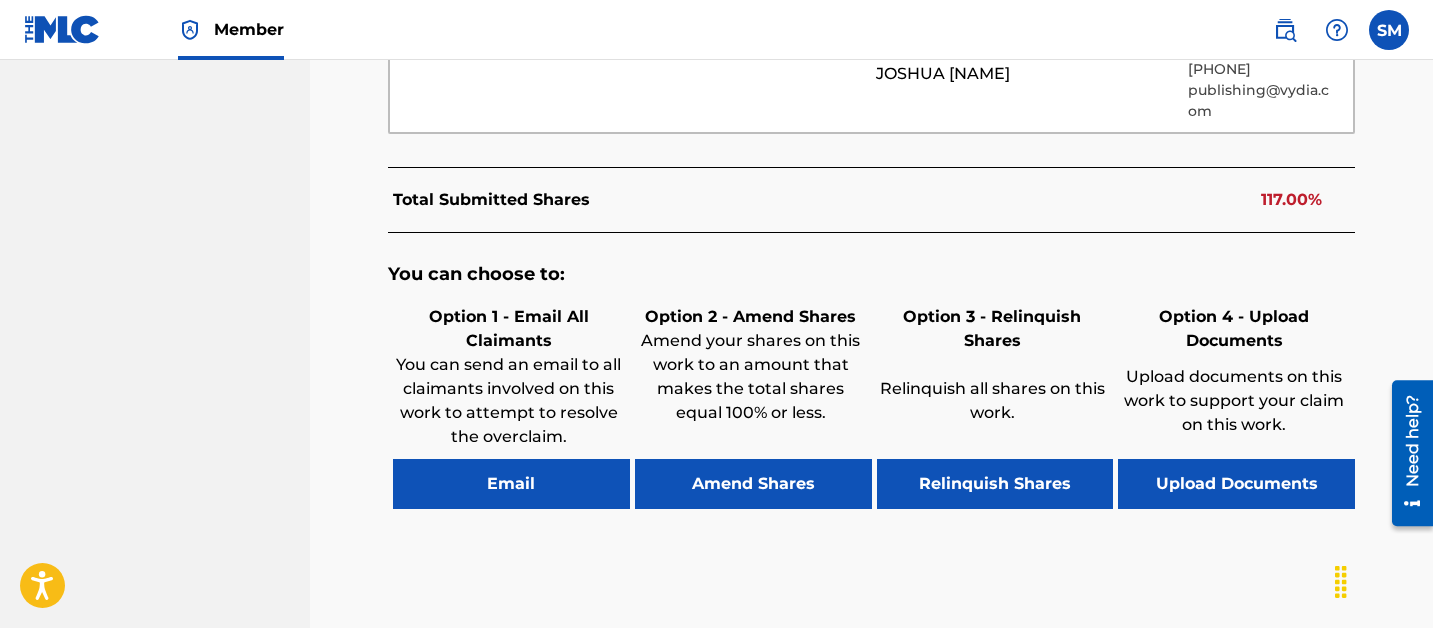 scroll, scrollTop: 1374, scrollLeft: 0, axis: vertical 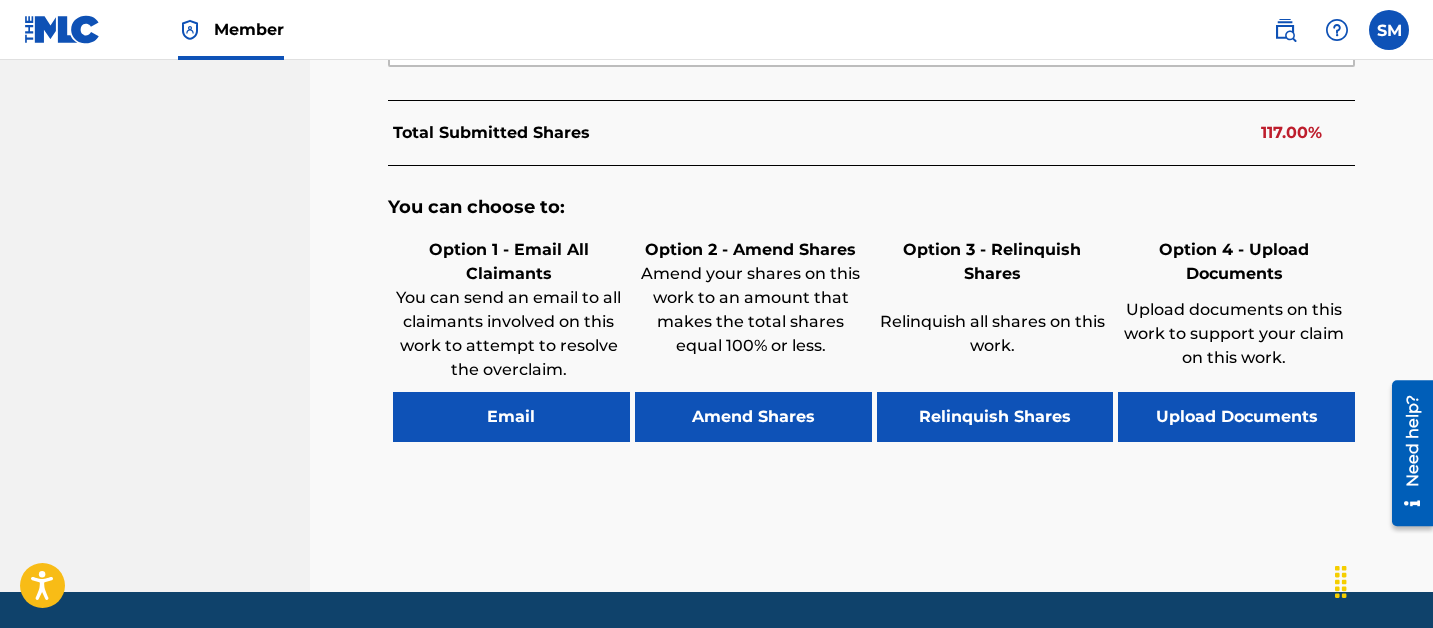 click on "Amend Shares" at bounding box center [753, 417] 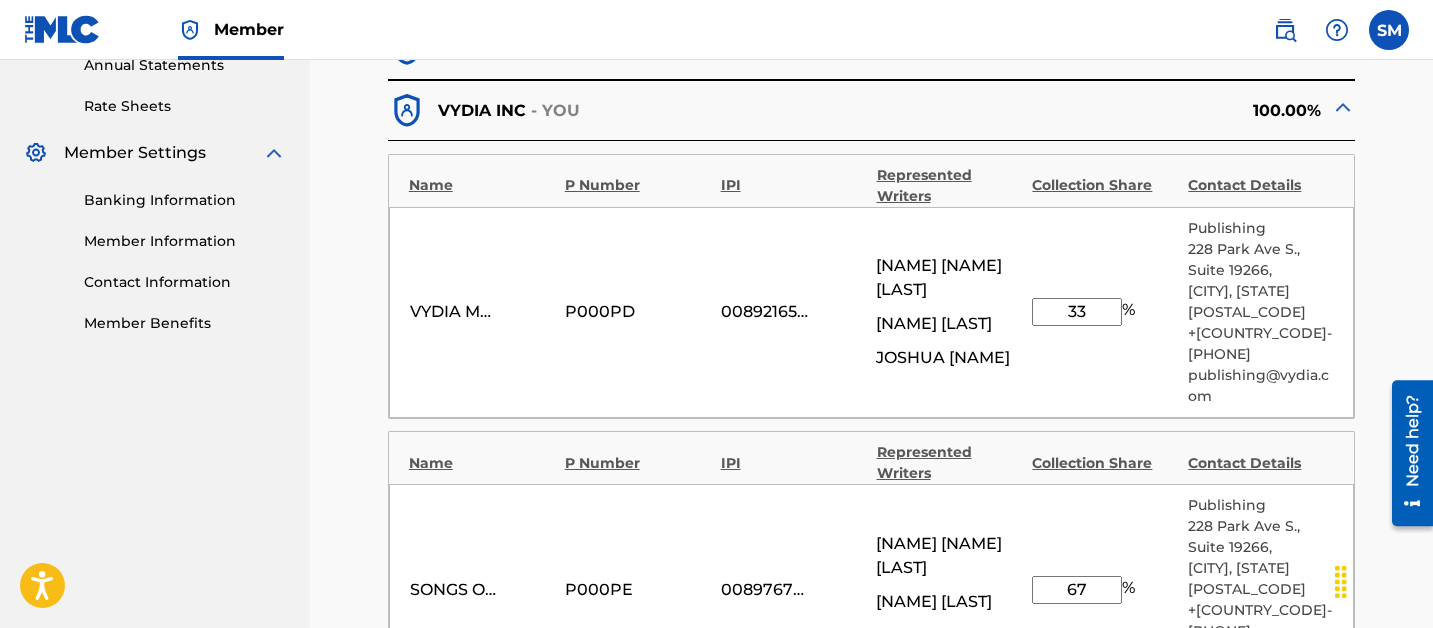 scroll, scrollTop: 750, scrollLeft: 0, axis: vertical 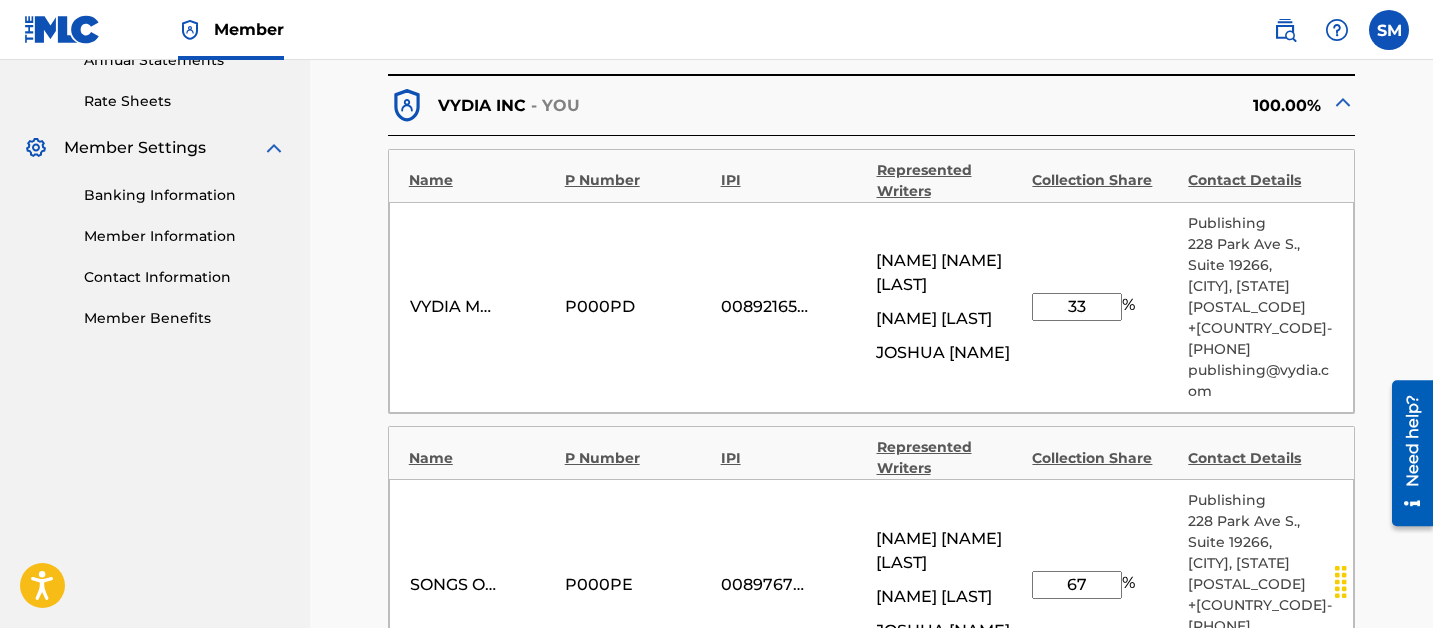 click on "33" at bounding box center (1077, 307) 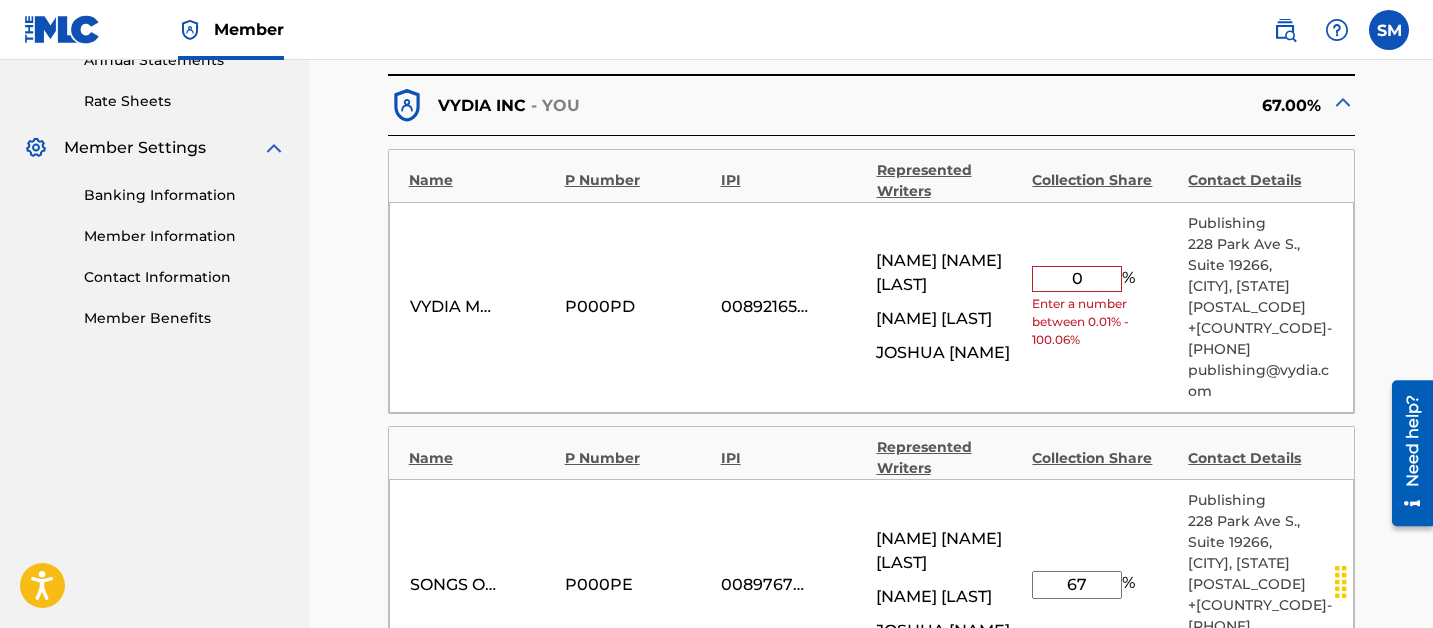 type on "0" 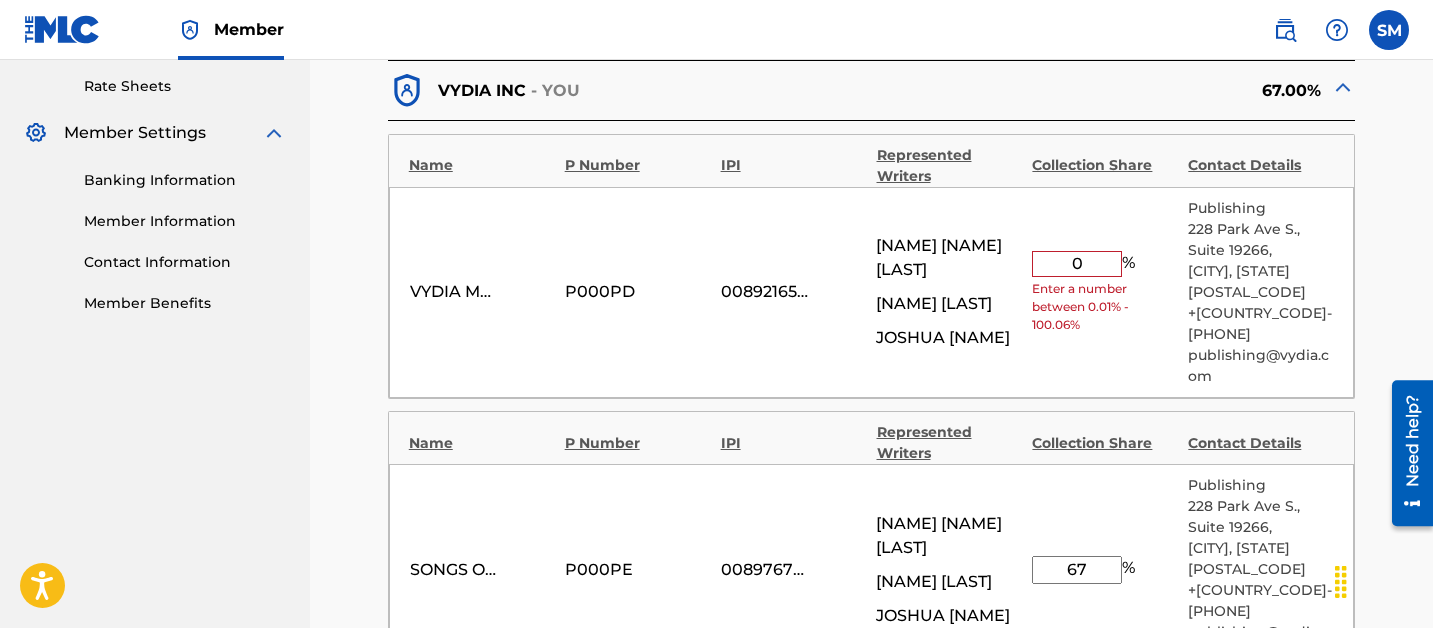 scroll, scrollTop: 767, scrollLeft: 0, axis: vertical 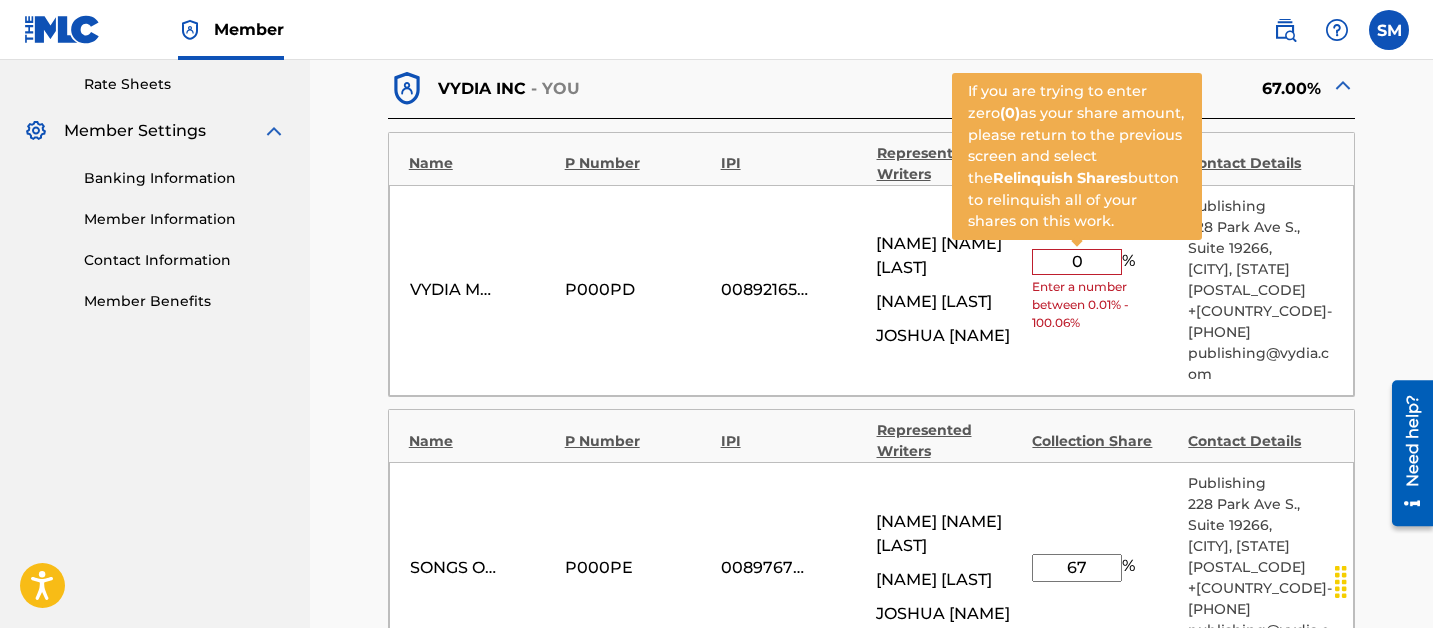 click on "0" at bounding box center (1077, 262) 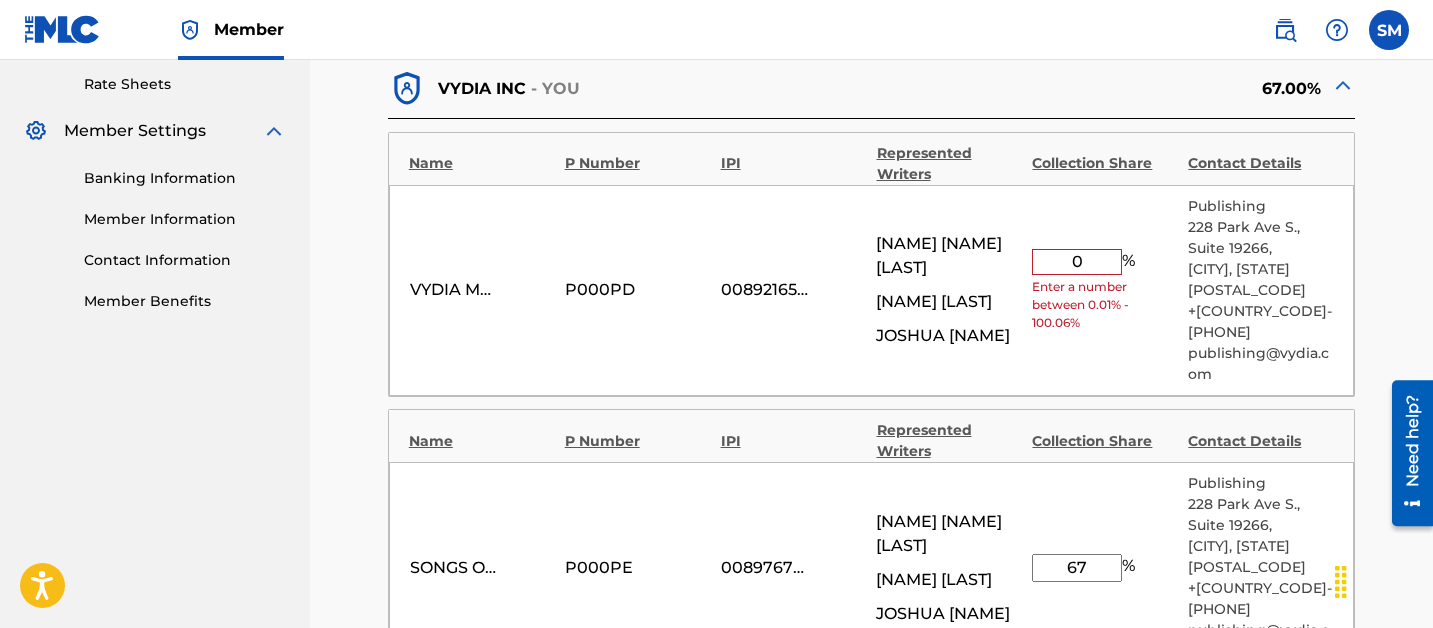 scroll, scrollTop: 1356, scrollLeft: 0, axis: vertical 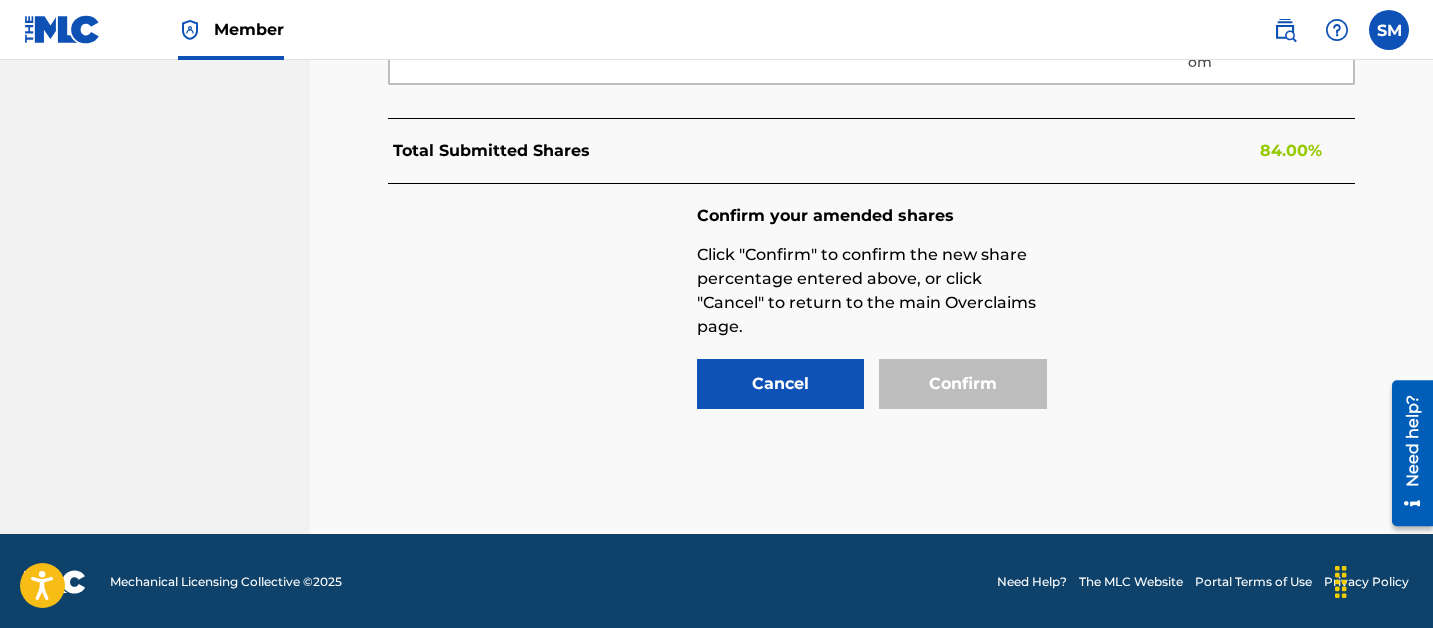 click on "Cancel" at bounding box center (781, 384) 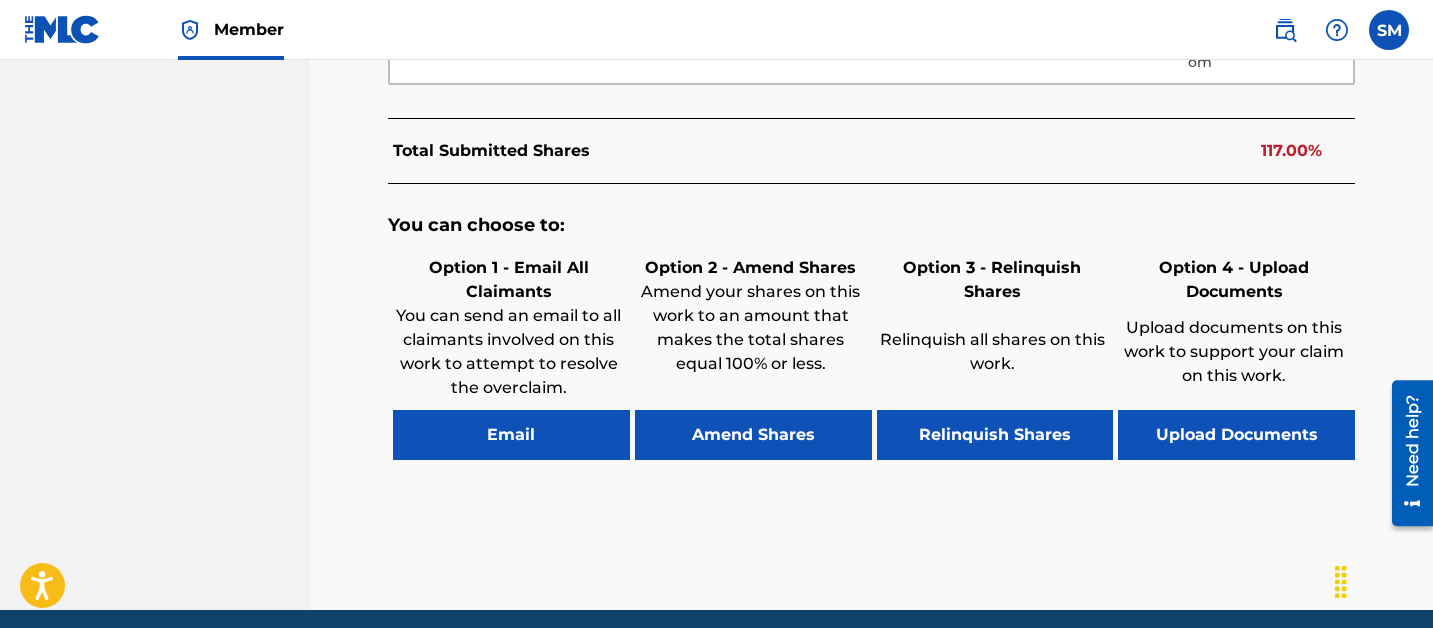 click on "Relinquish Shares" at bounding box center [995, 435] 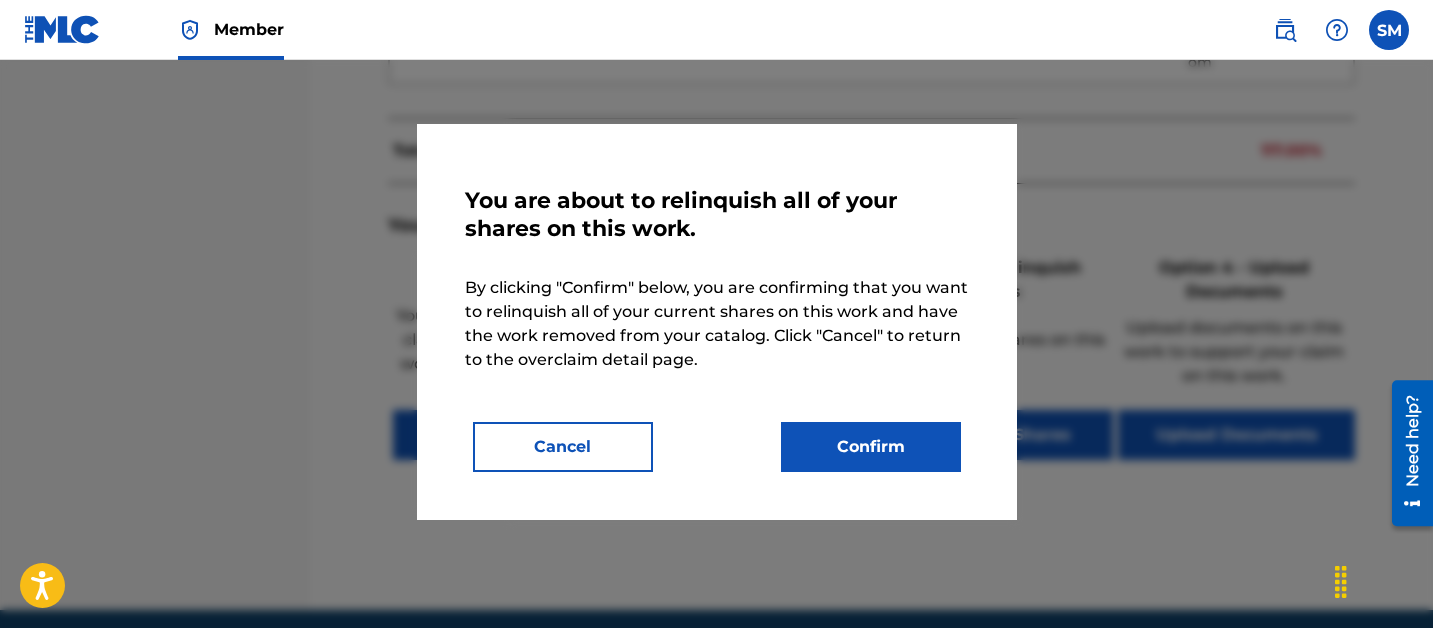 click on "Cancel" at bounding box center (563, 447) 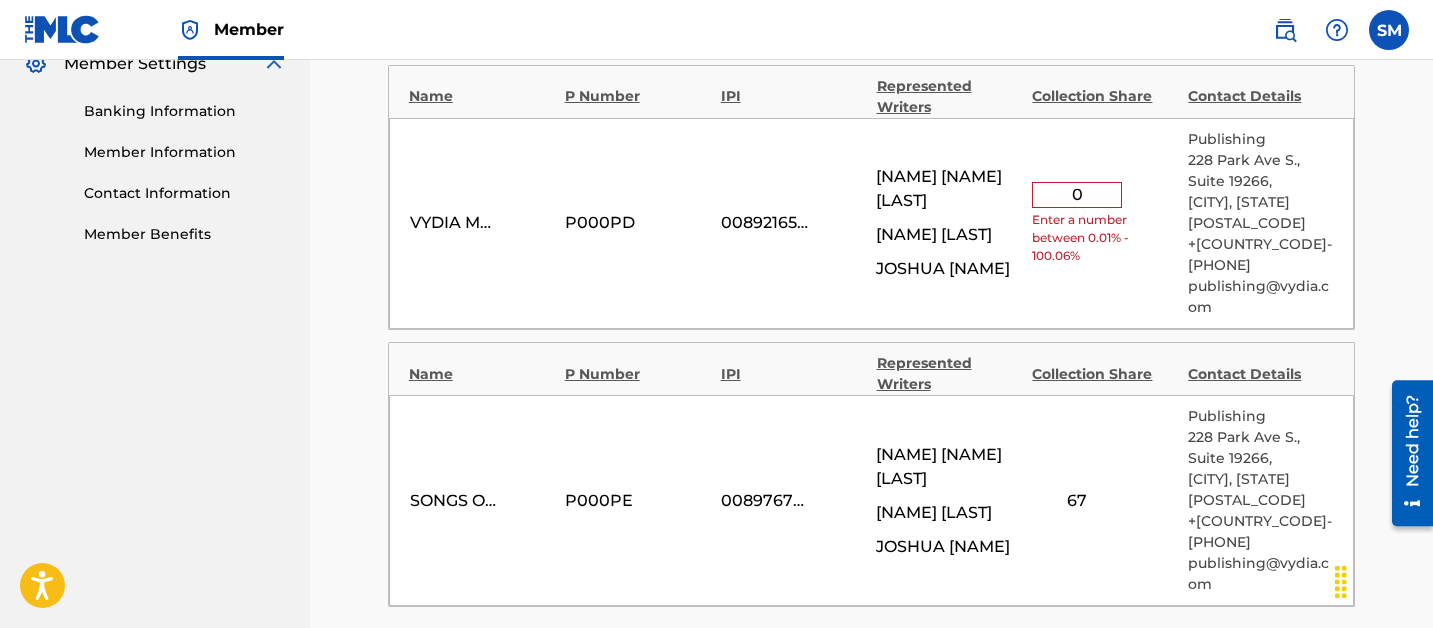 scroll, scrollTop: 832, scrollLeft: 0, axis: vertical 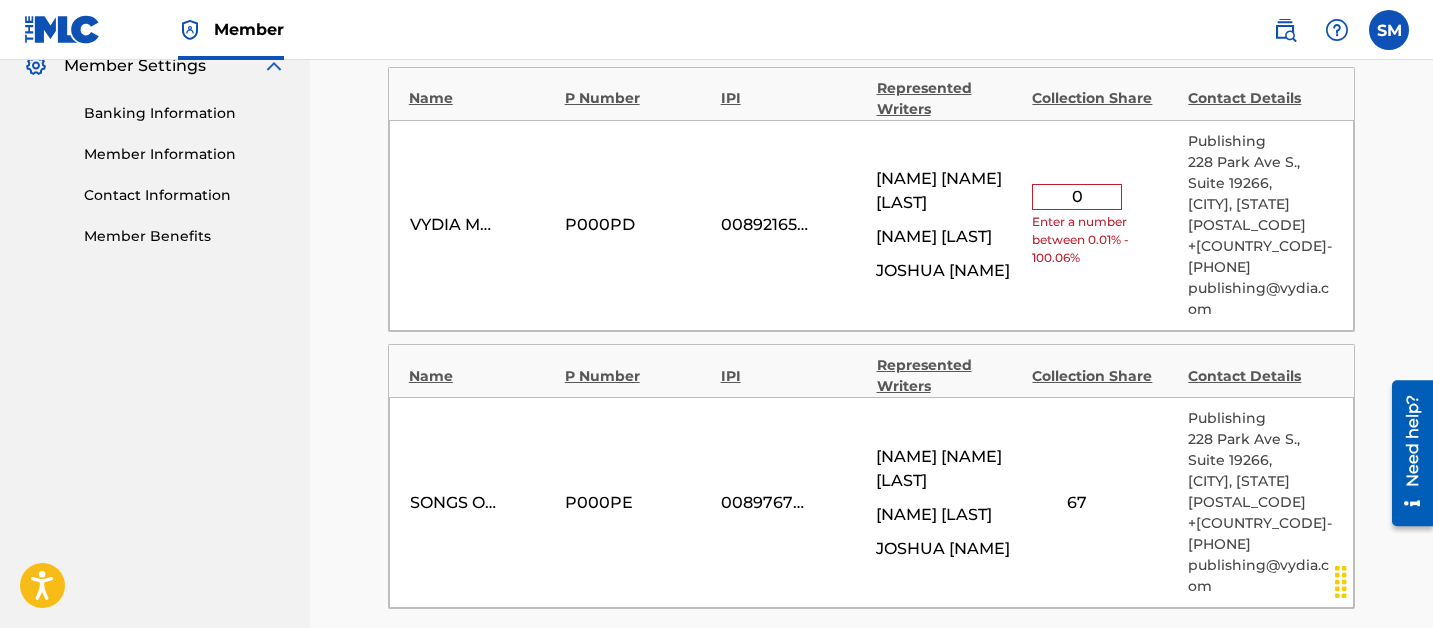 click on "0" at bounding box center (1077, 197) 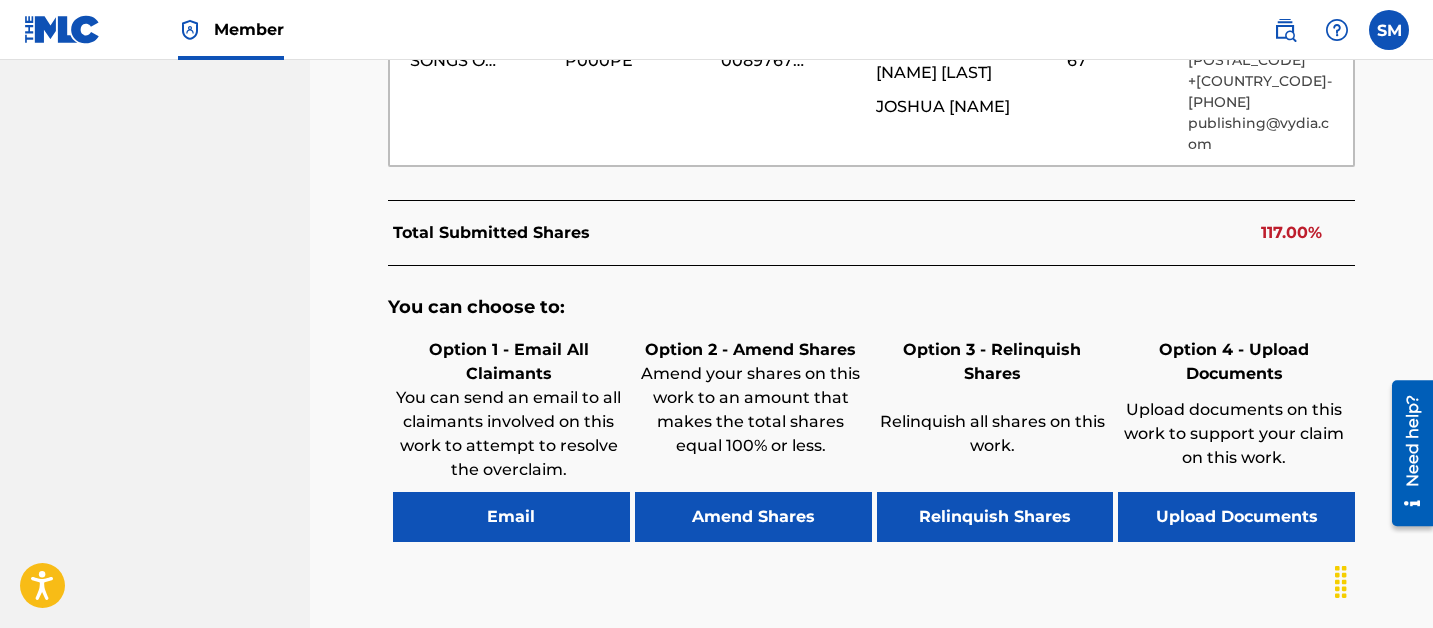 click on "Amend Shares" at bounding box center (753, 517) 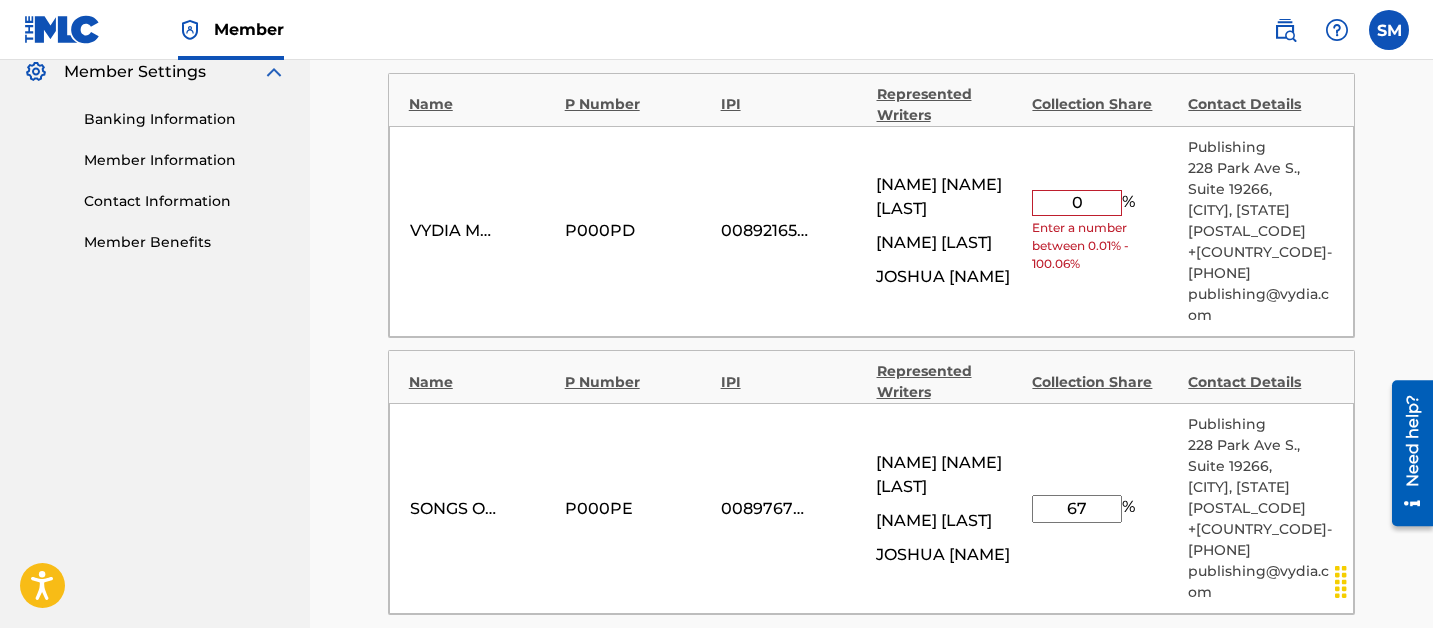 scroll, scrollTop: 824, scrollLeft: 0, axis: vertical 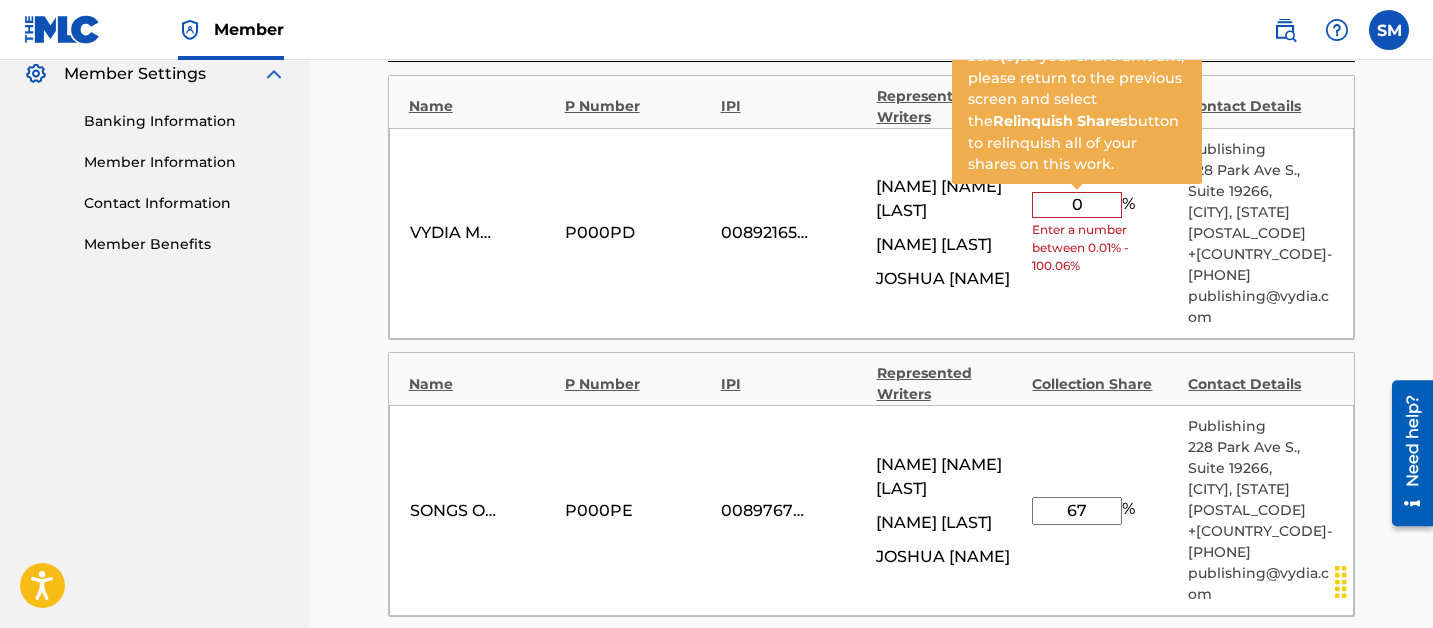 click on "0" at bounding box center [1077, 205] 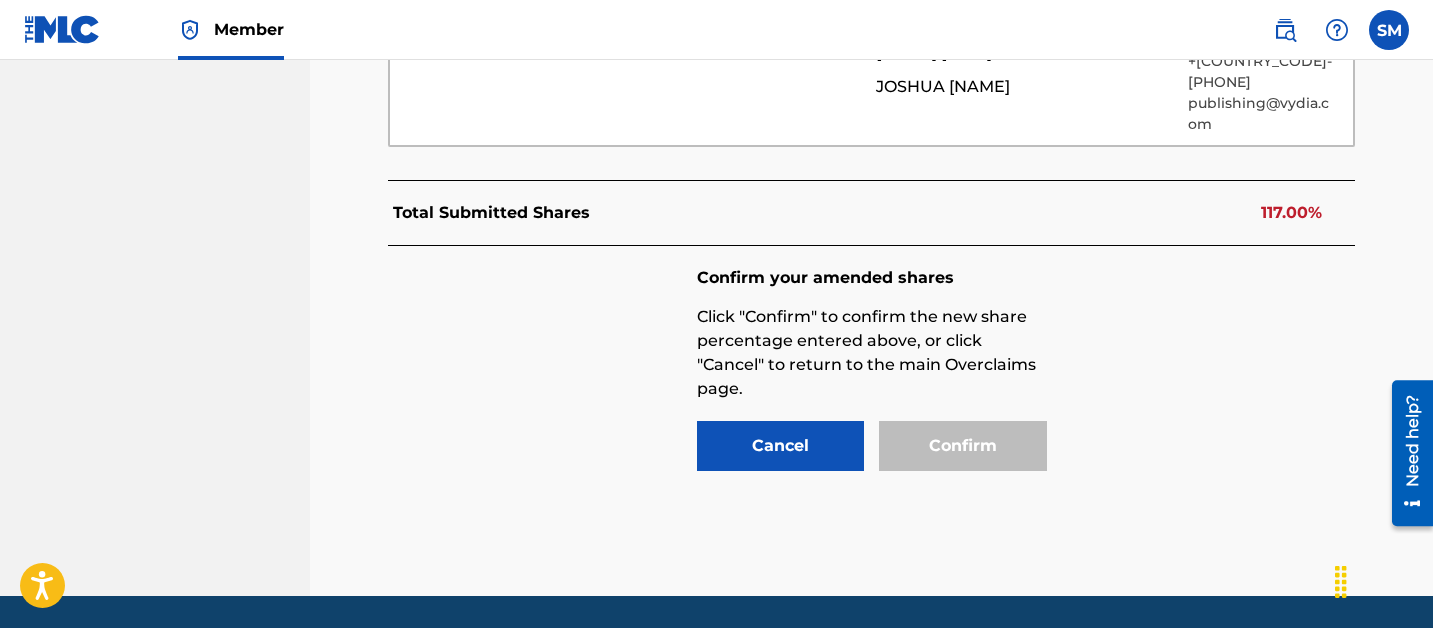 scroll, scrollTop: 1298, scrollLeft: 0, axis: vertical 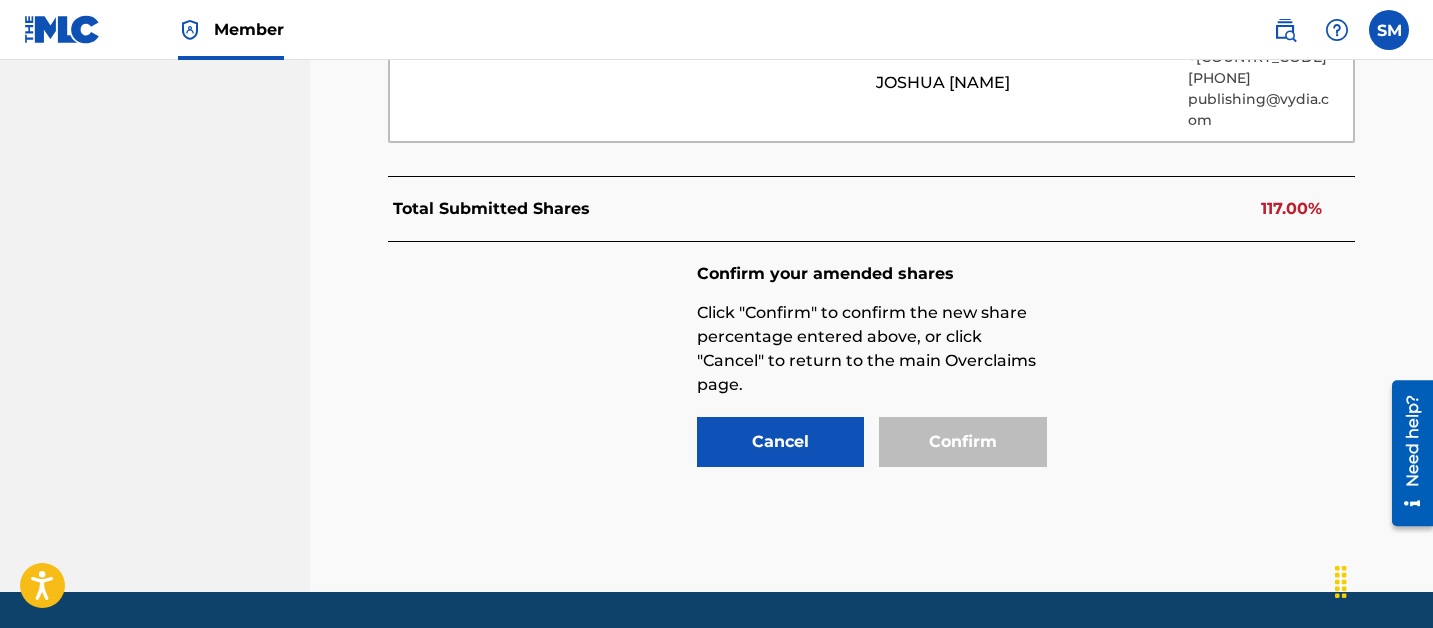 click on "Click "Confirm" to confirm the new share percentage entered above, or click "Cancel" to return to the main Overclaims page." at bounding box center (872, 349) 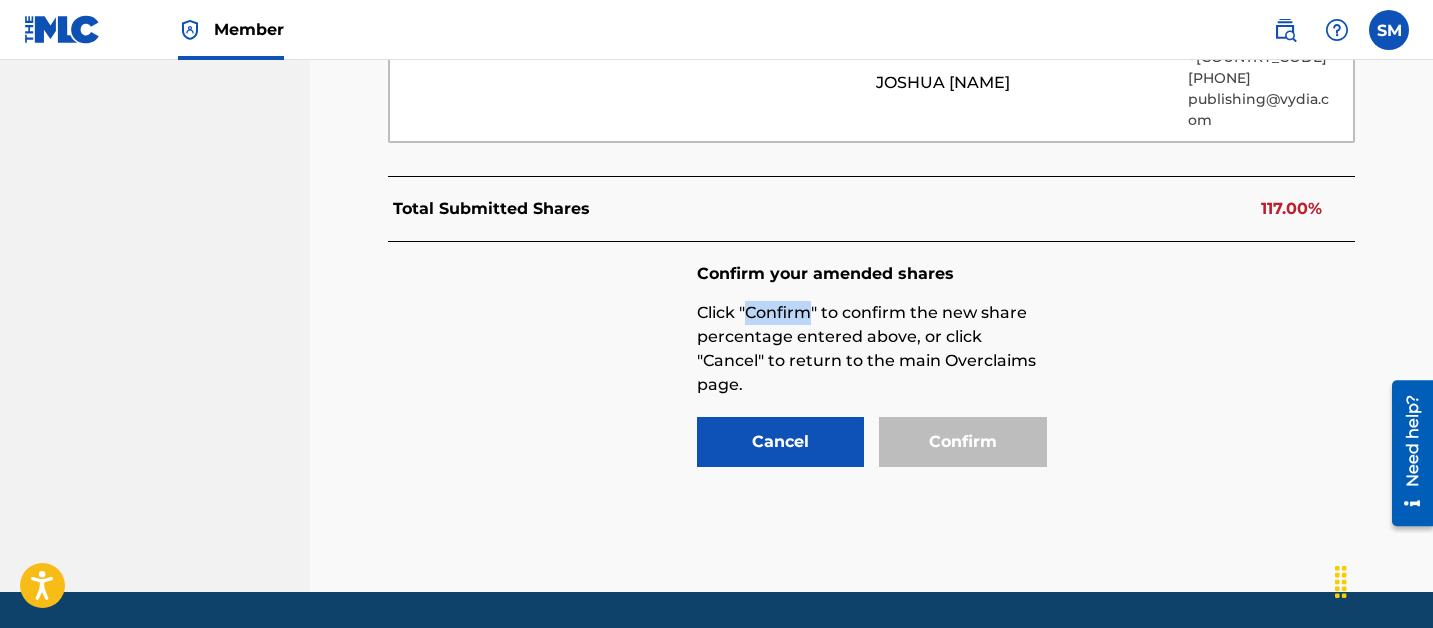 click on "Click "Confirm" to confirm the new share percentage entered above, or click "Cancel" to return to the main Overclaims page." at bounding box center [872, 349] 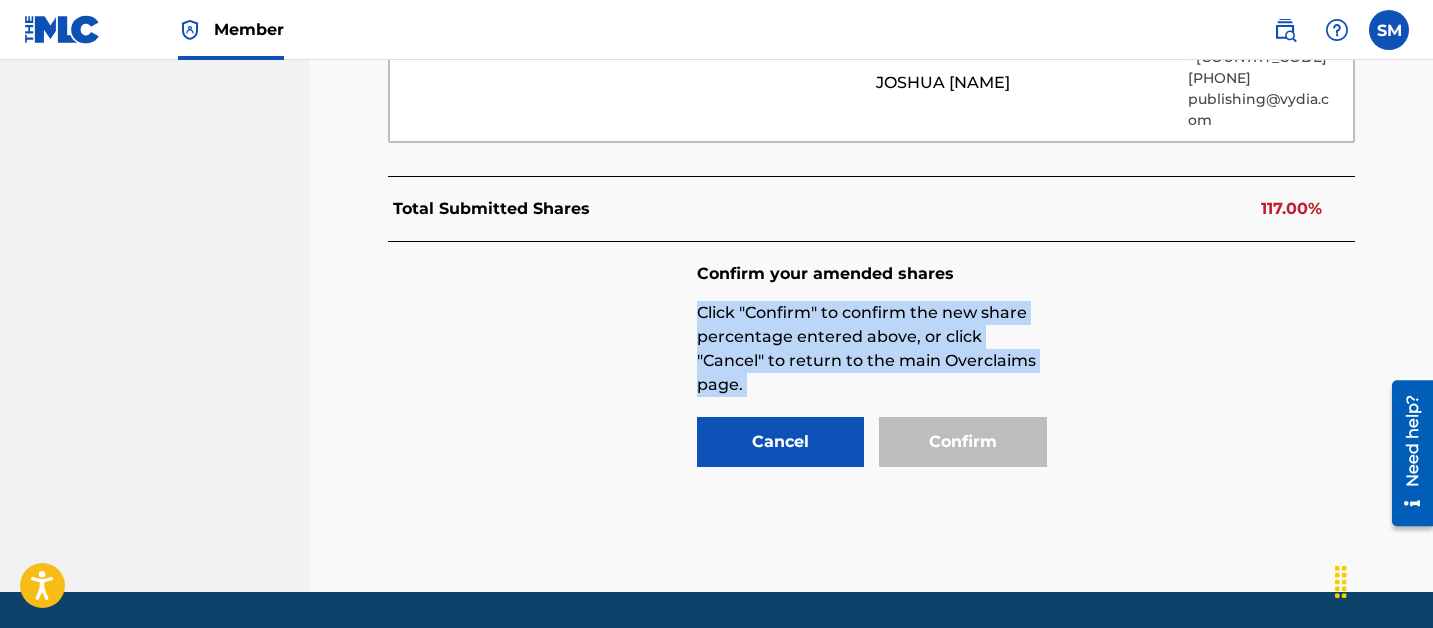 click on "Click "Confirm" to confirm the new share percentage entered above, or click "Cancel" to return to the main Overclaims page." at bounding box center [872, 349] 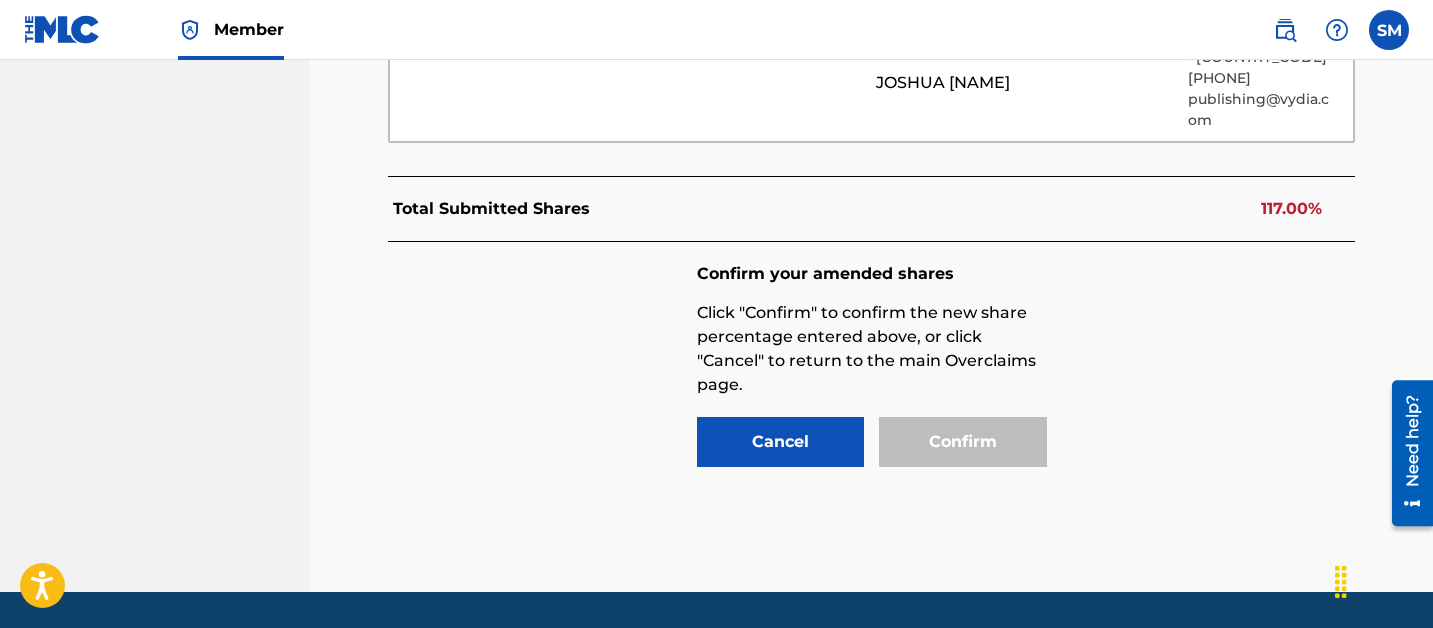 click on "Click "Confirm" to confirm the new share percentage entered above, or click "Cancel" to return to the main Overclaims page." at bounding box center [872, 349] 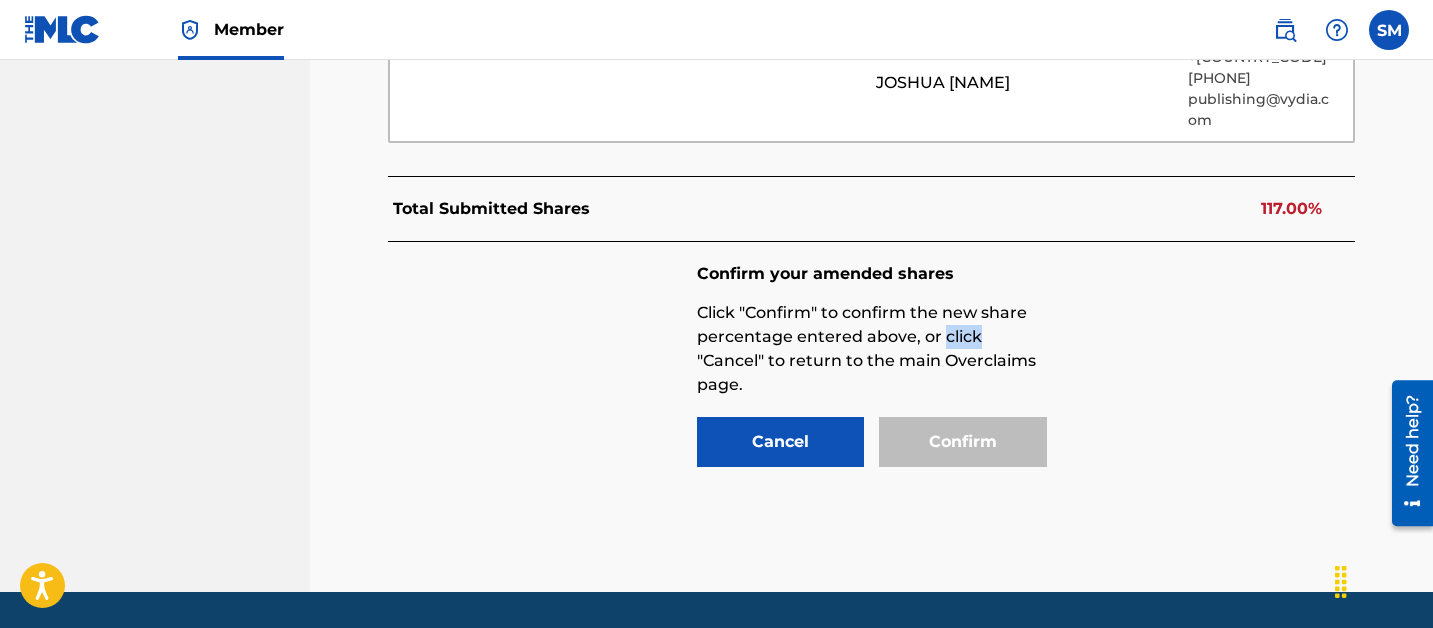 click on "Click "Confirm" to confirm the new share percentage entered above, or click "Cancel" to return to the main Overclaims page." at bounding box center [872, 349] 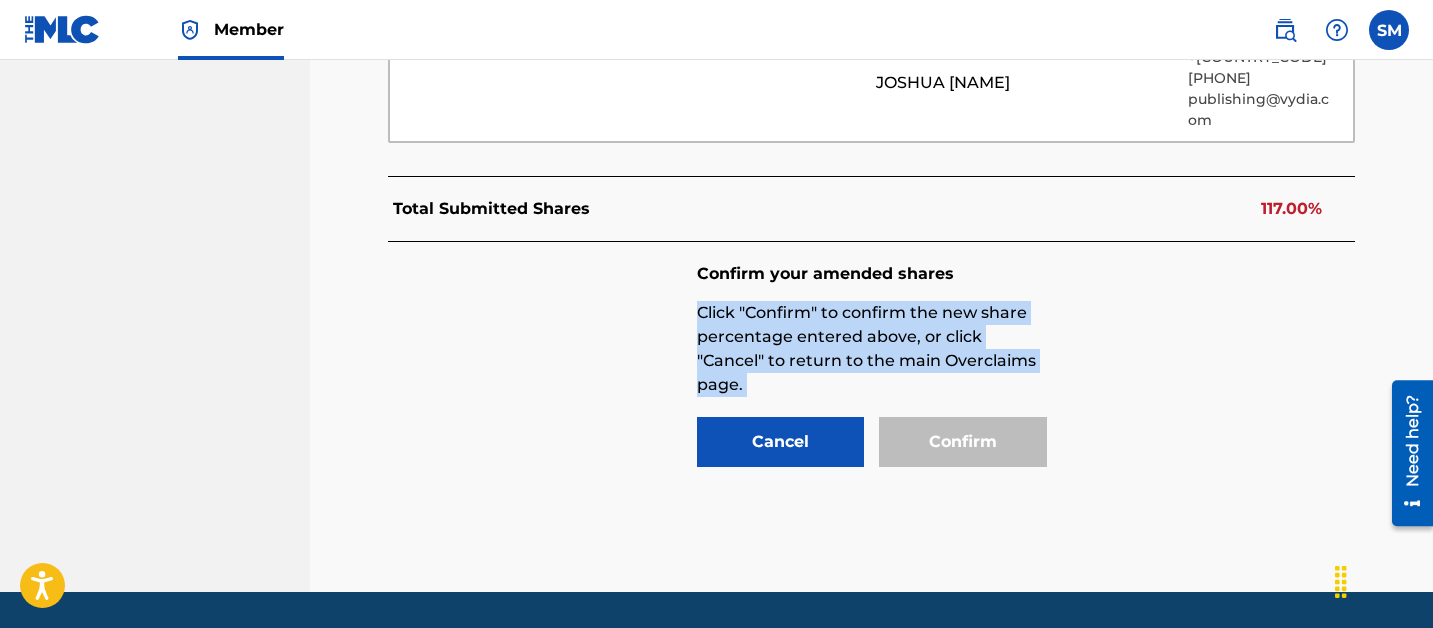 click on "Click "Confirm" to confirm the new share percentage entered above, or click "Cancel" to return to the main Overclaims page." at bounding box center (872, 349) 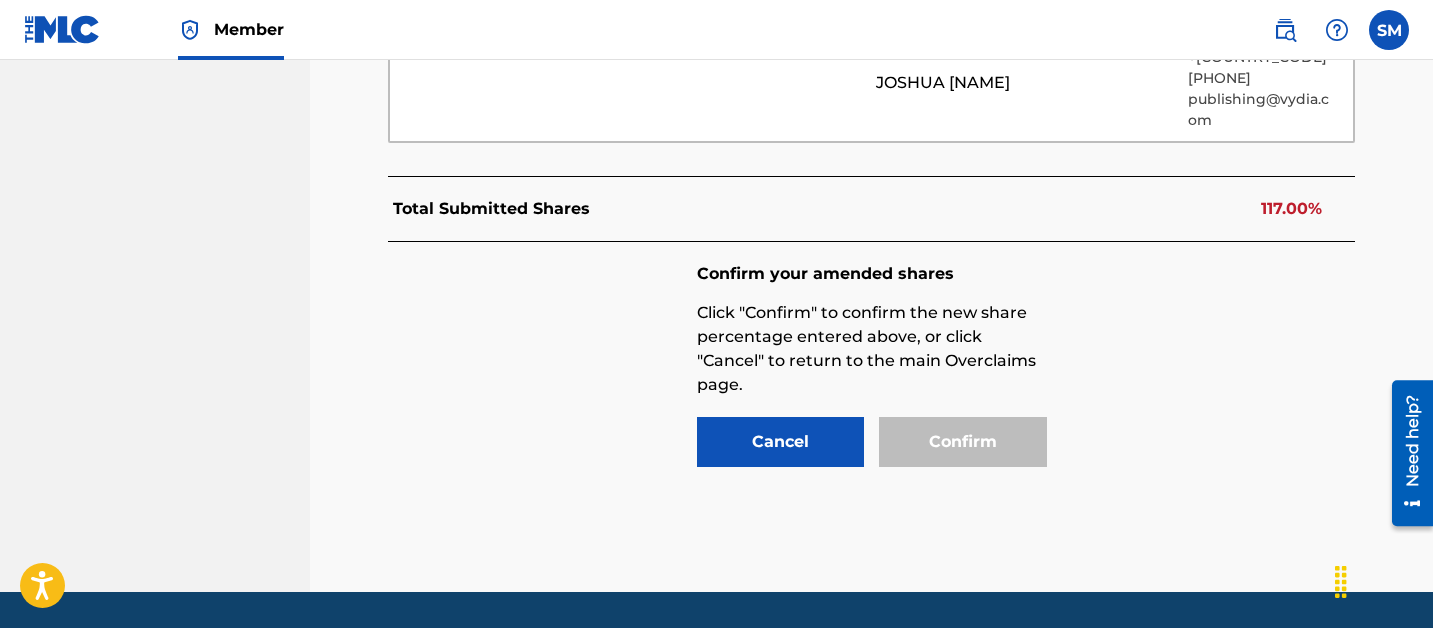 click on "Cancel" at bounding box center [781, 442] 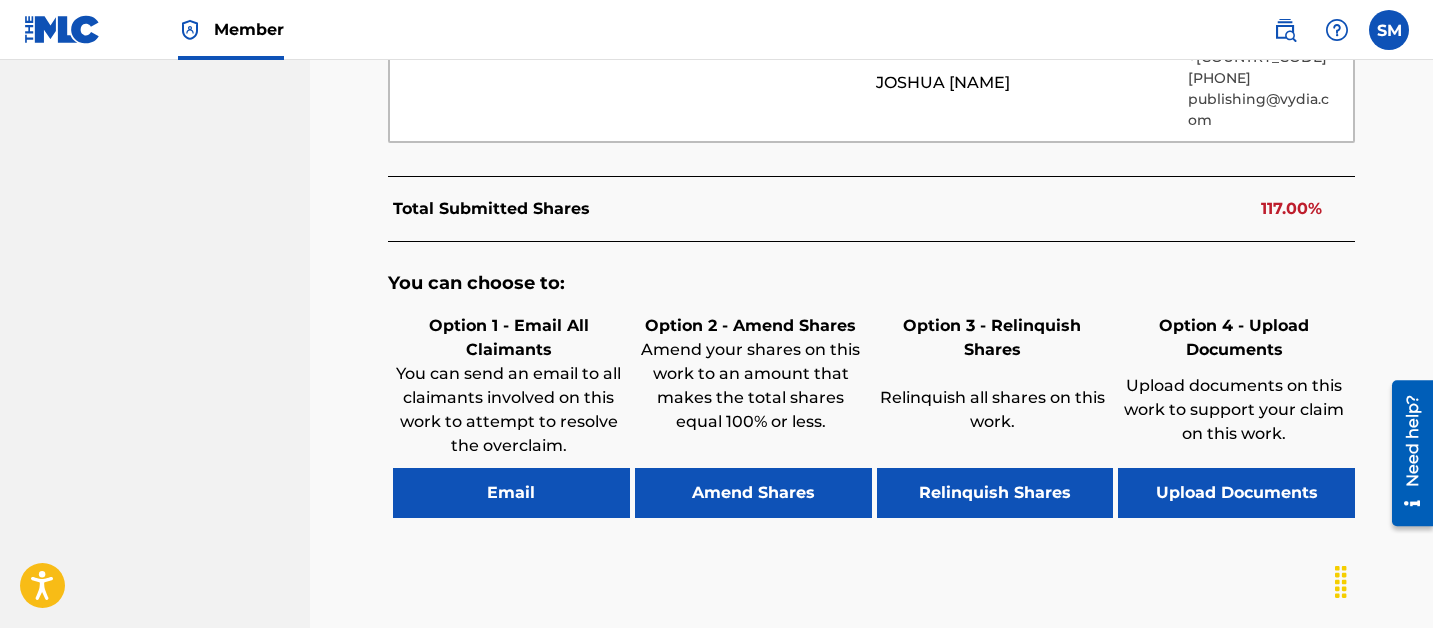 click on "Relinquish Shares" at bounding box center (995, 493) 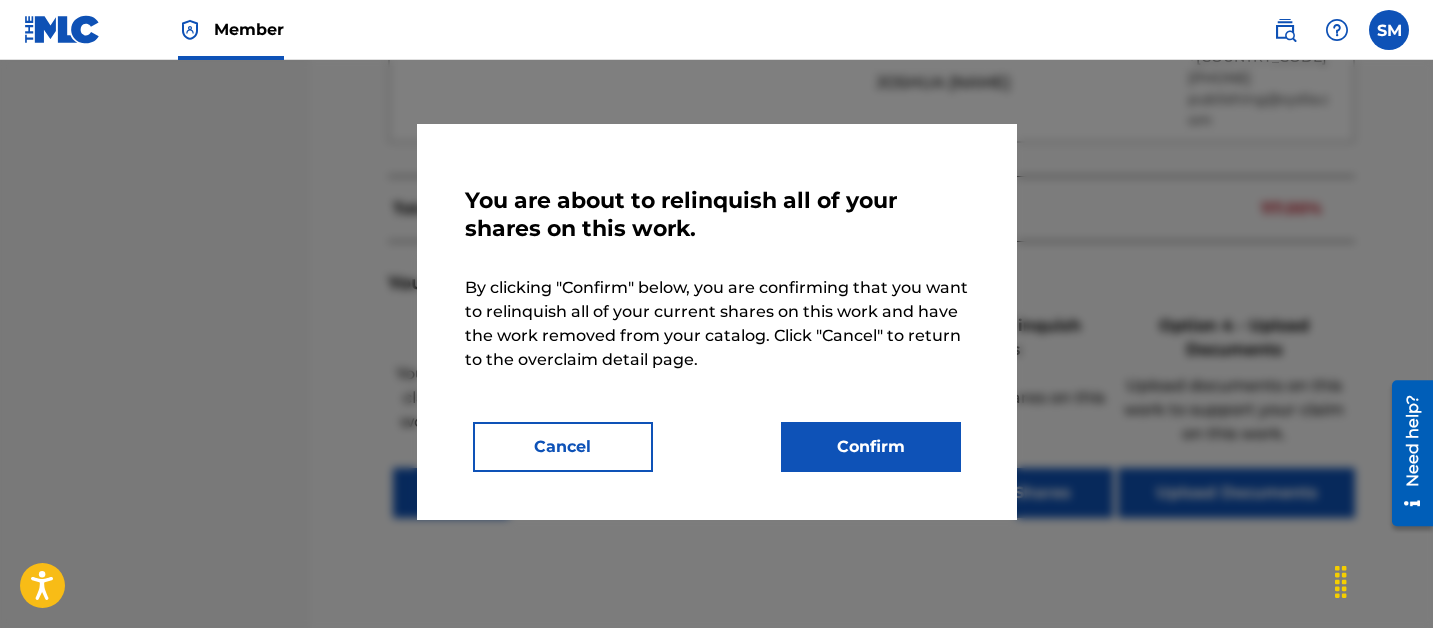 type 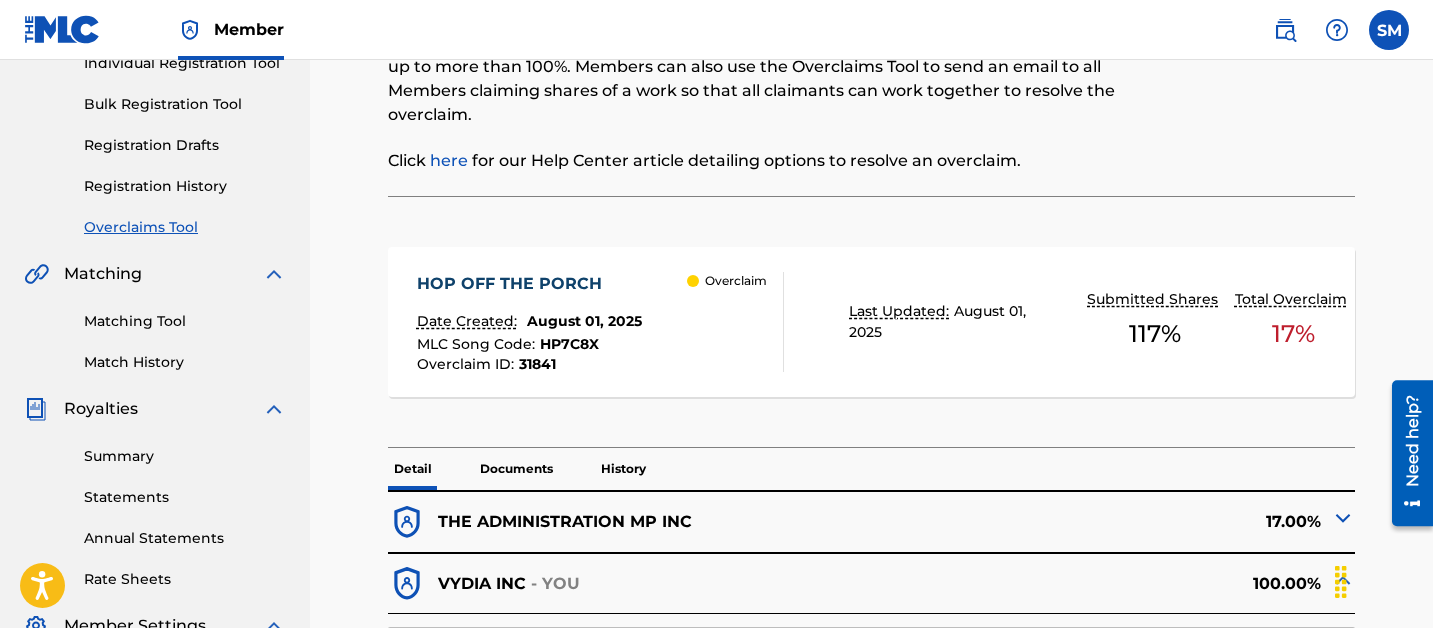 scroll, scrollTop: 273, scrollLeft: 0, axis: vertical 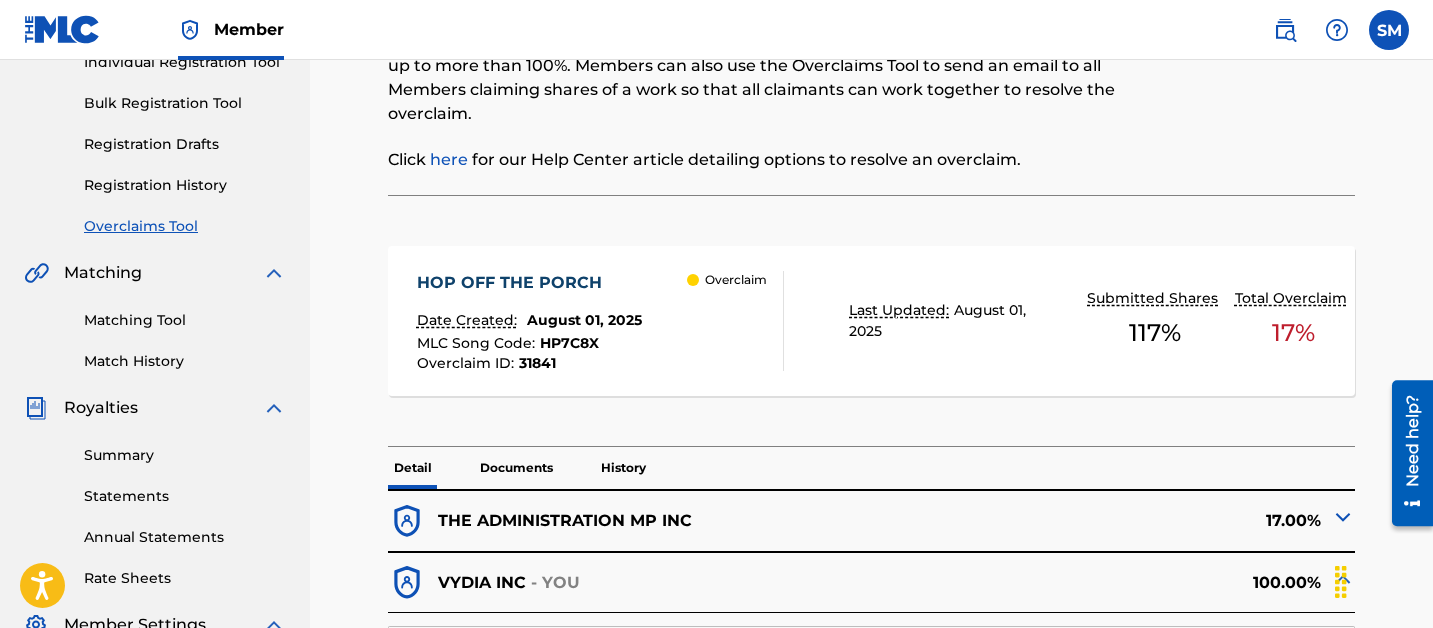 drag, startPoint x: 606, startPoint y: 338, endPoint x: 443, endPoint y: 89, distance: 297.60712 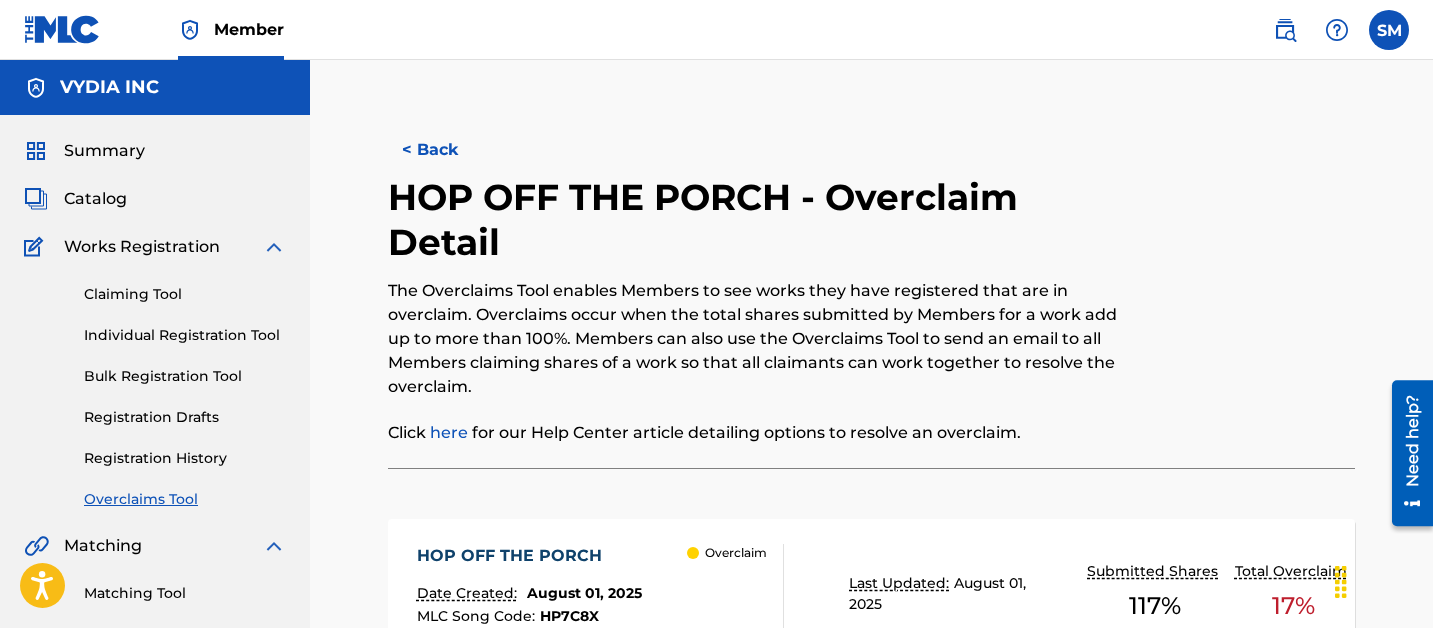 click on "< Back" at bounding box center (448, 150) 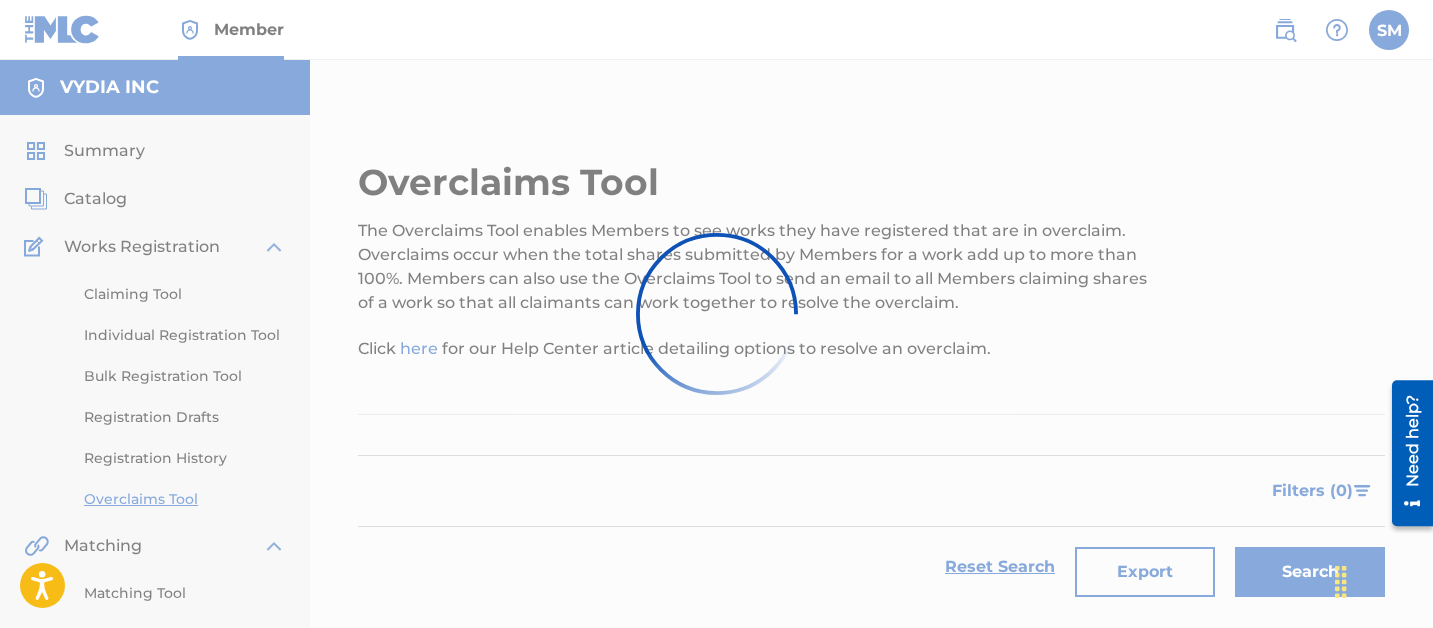 scroll, scrollTop: 559, scrollLeft: 0, axis: vertical 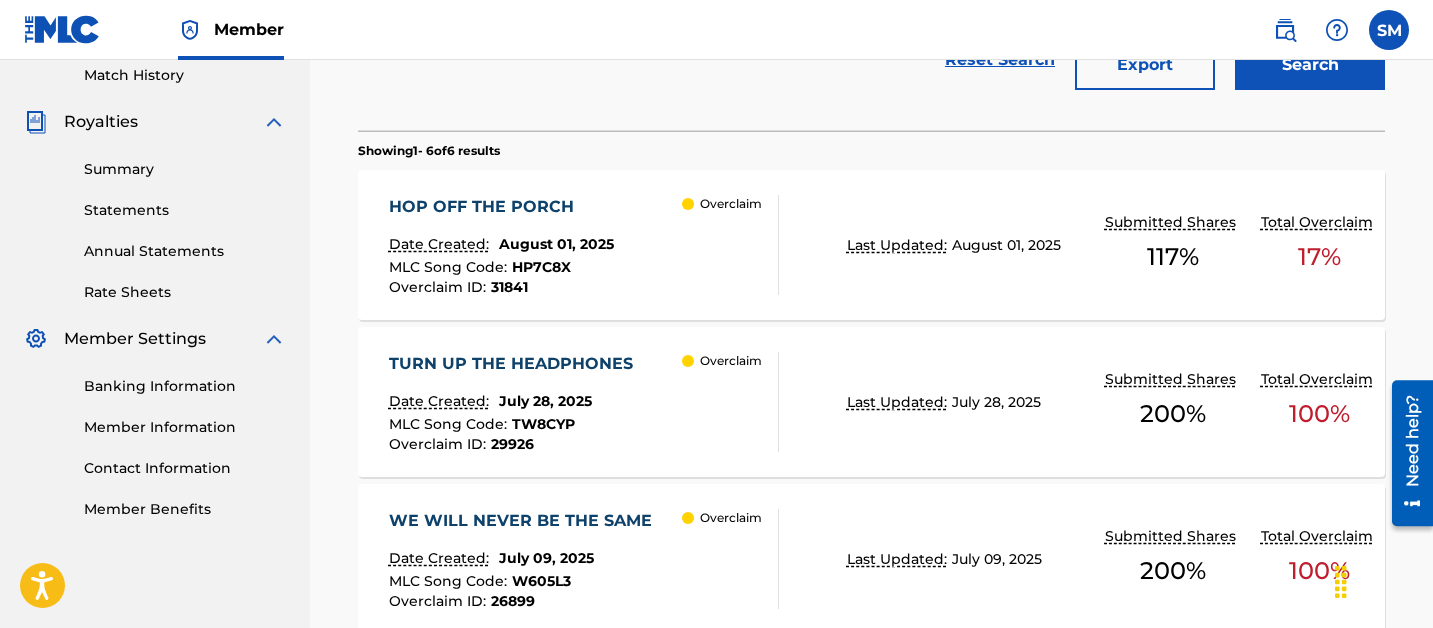 click on "HOP OFF THE PORCH Date Created: August 01, 2025 MLC Song Code : HP7C8X Overclaim ID : 31841   Overclaim" at bounding box center [584, 245] 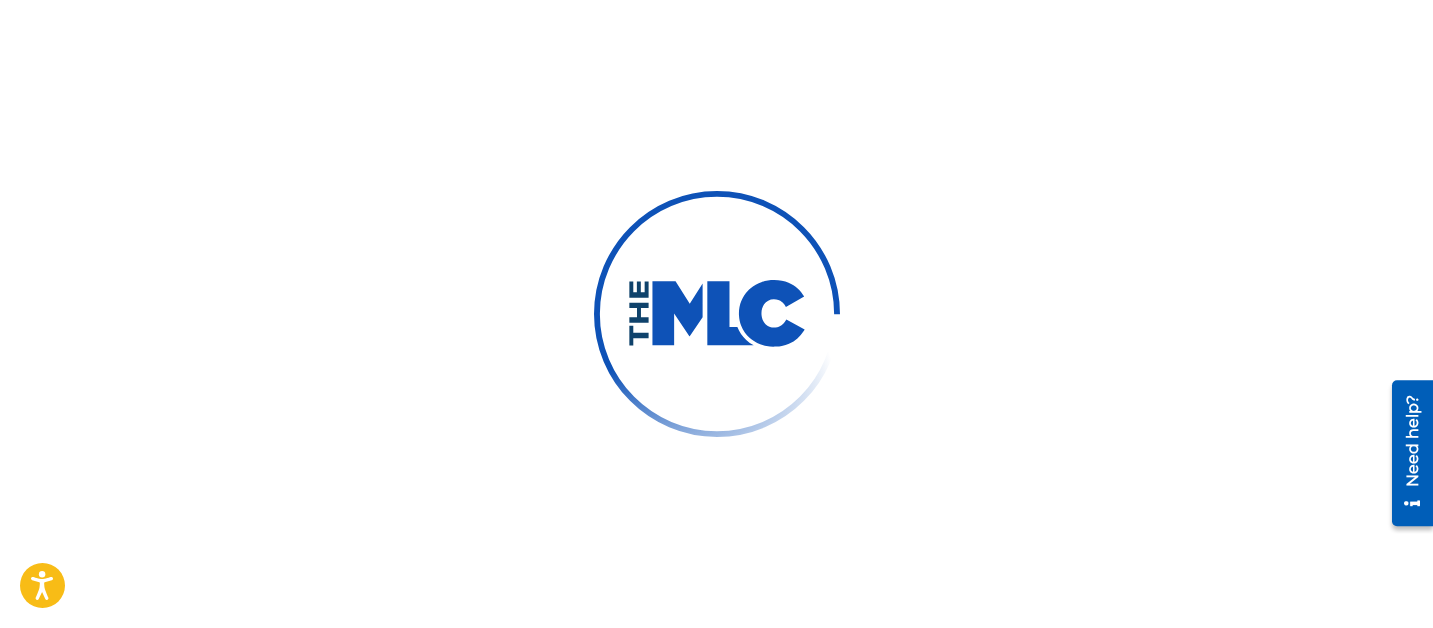 scroll, scrollTop: 0, scrollLeft: 0, axis: both 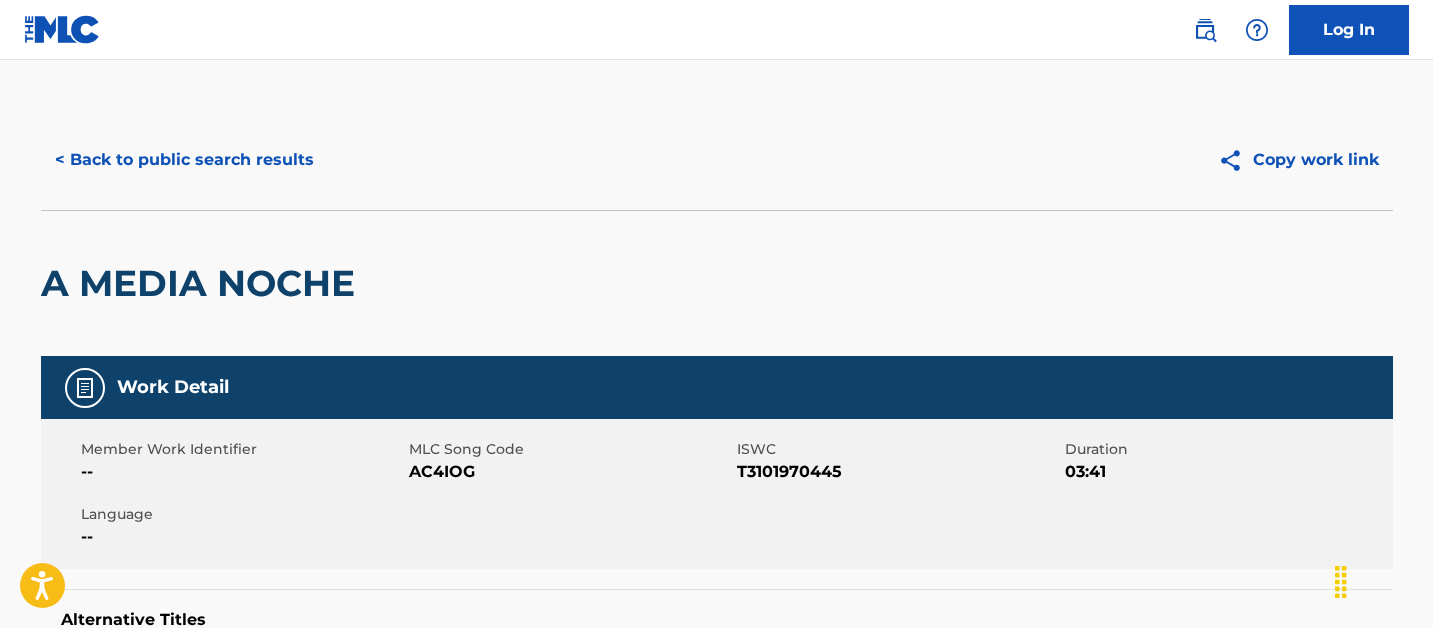 click on "< Back to public search results Copy work link A MEDIA NOCHE" at bounding box center [717, 233] 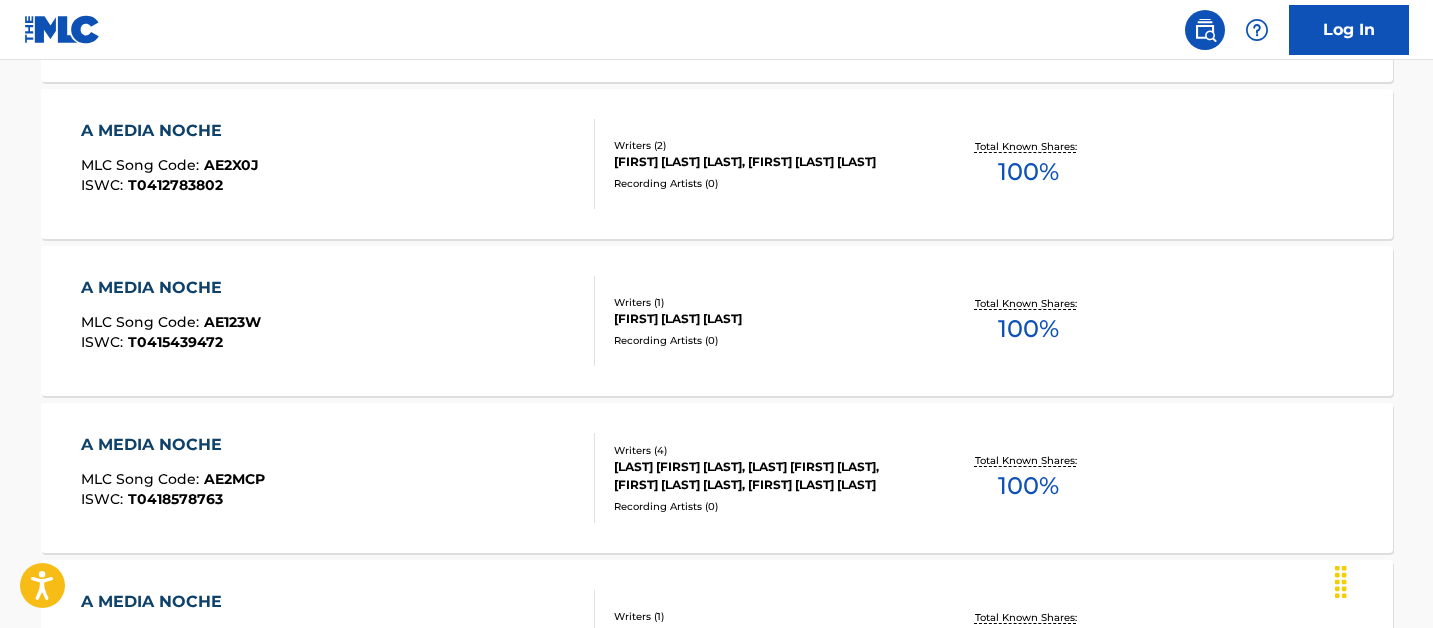 scroll, scrollTop: 0, scrollLeft: 0, axis: both 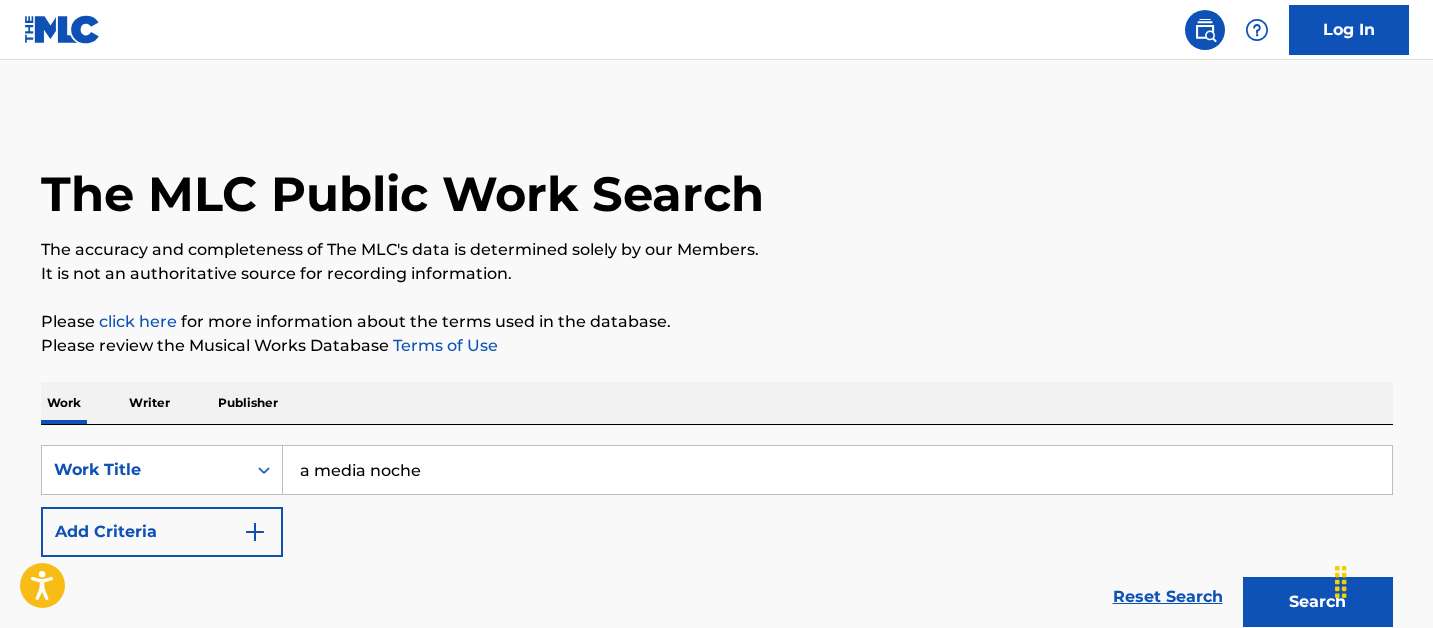 click on "SearchWithCriteriaf502e878-ce33-450e-9ff4-8971d8a85197 Work Title a media noche Add Criteria" at bounding box center (717, 501) 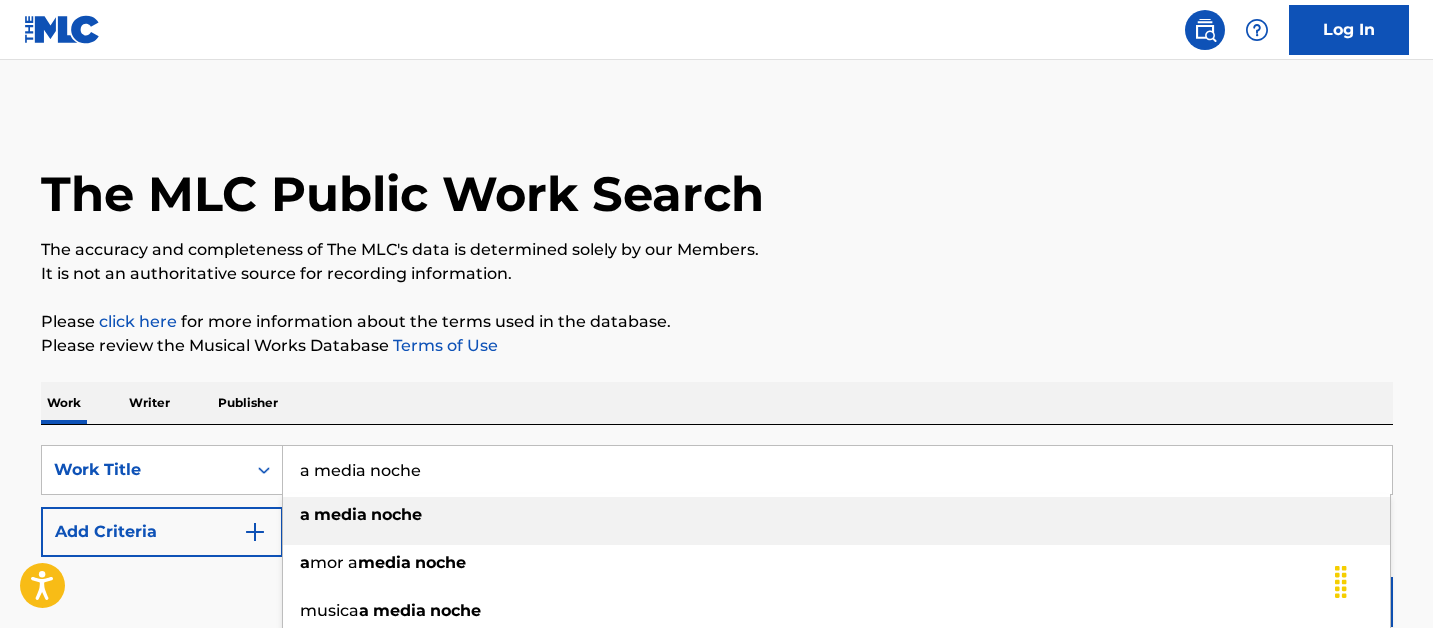 click on "a media noche" at bounding box center [837, 470] 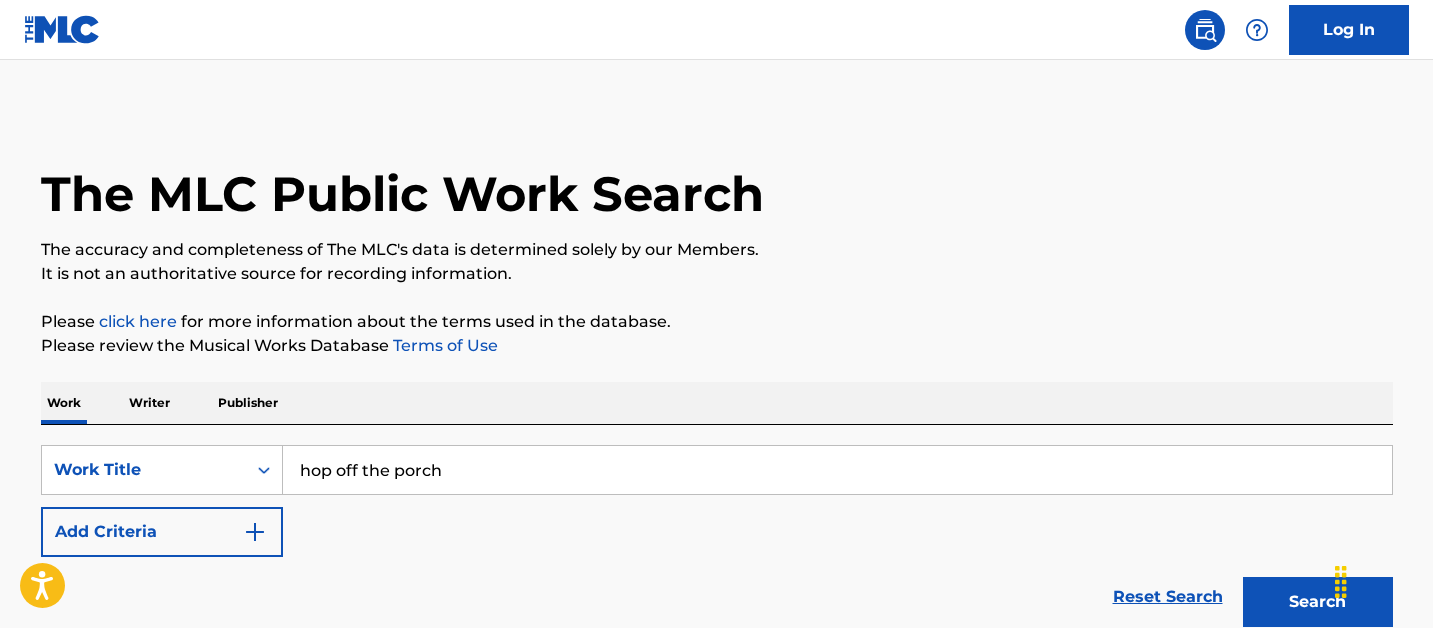 type on "hop off the porch" 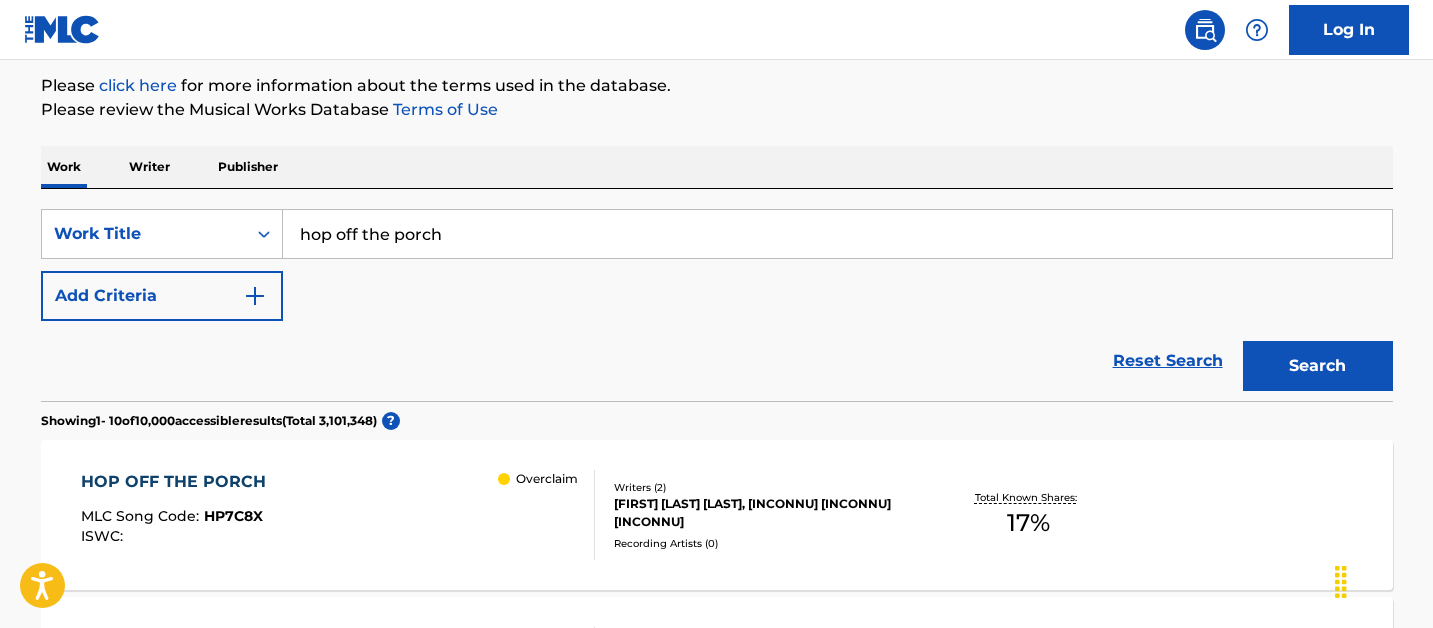 scroll, scrollTop: 293, scrollLeft: 0, axis: vertical 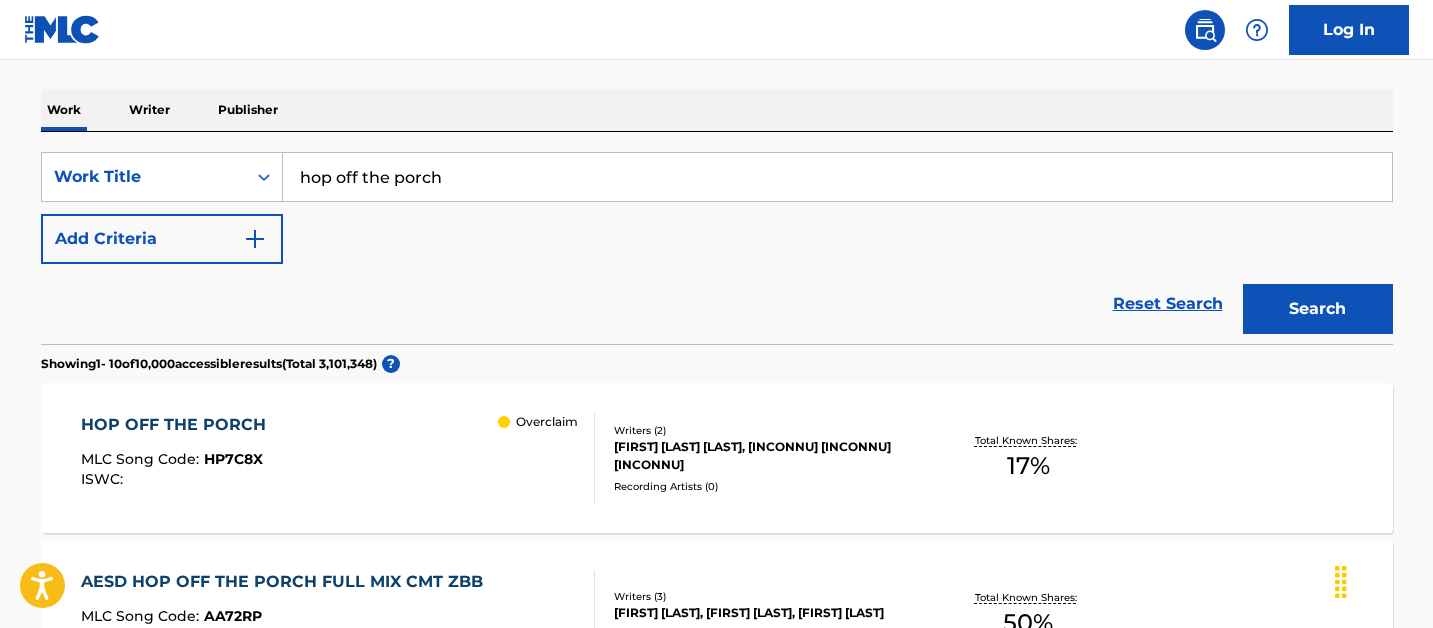 click on "Overclaim" at bounding box center [546, 458] 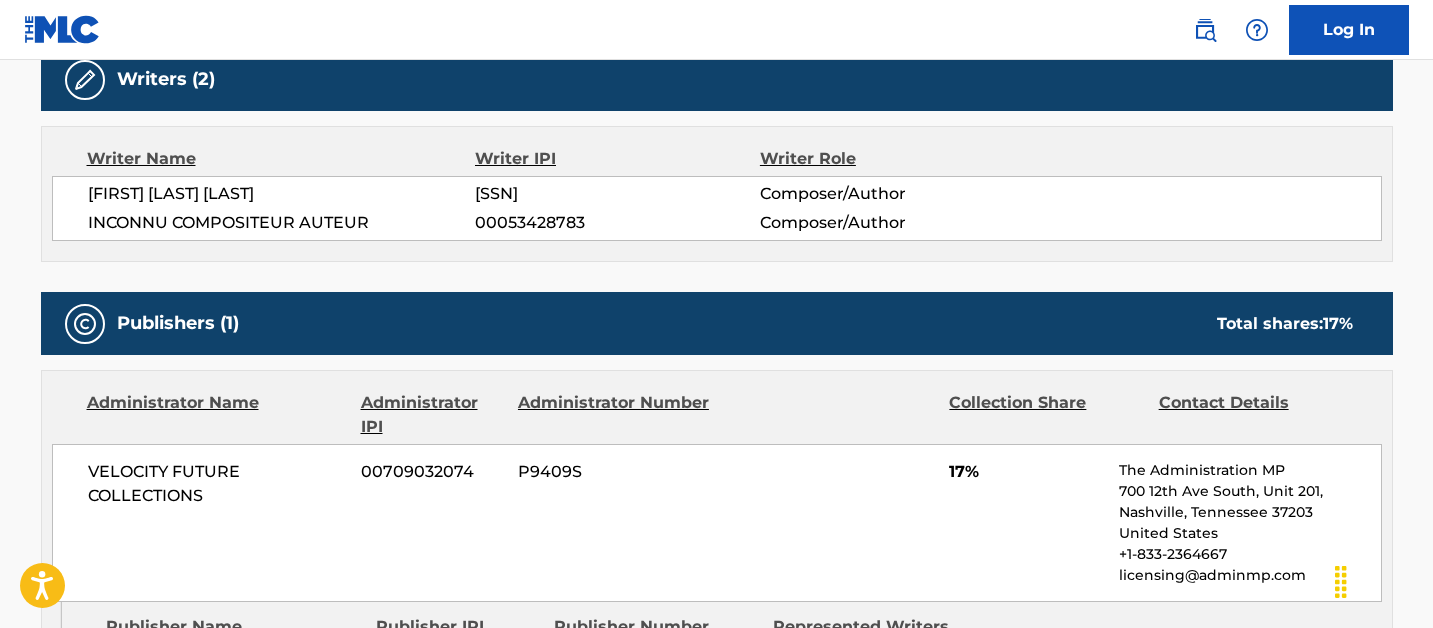 scroll, scrollTop: 740, scrollLeft: 0, axis: vertical 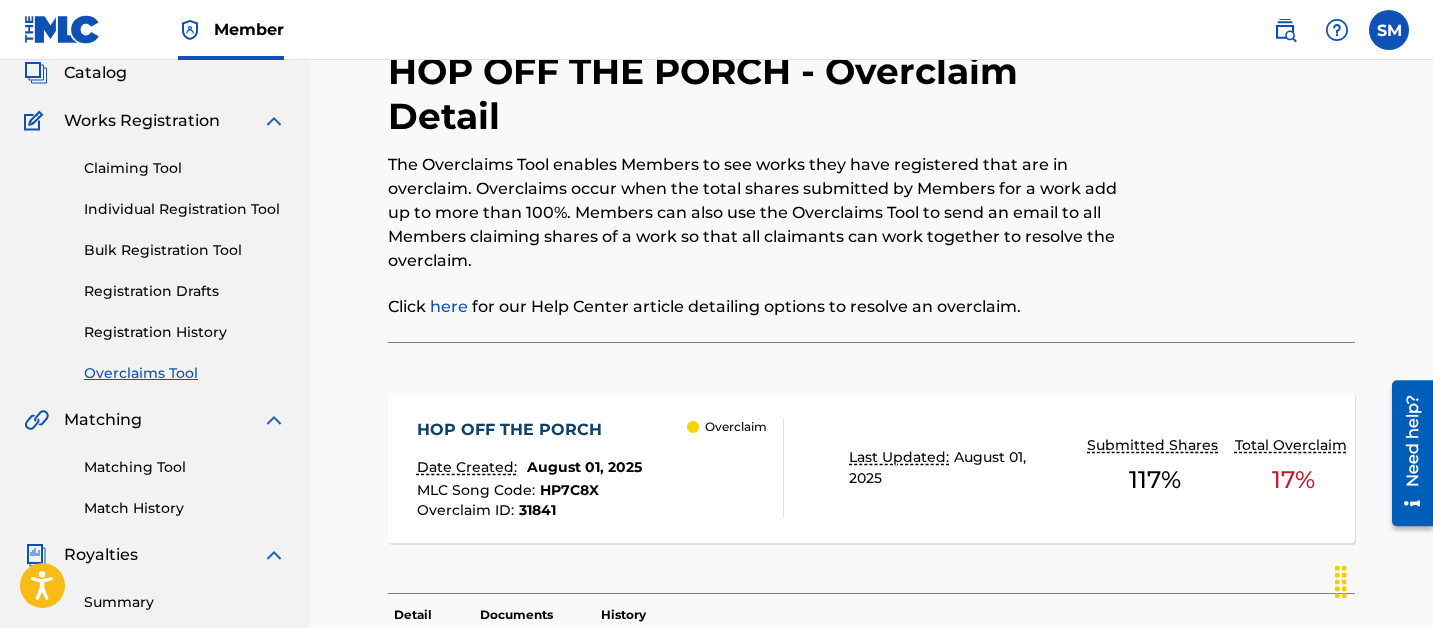click on "Registration History" at bounding box center (185, 332) 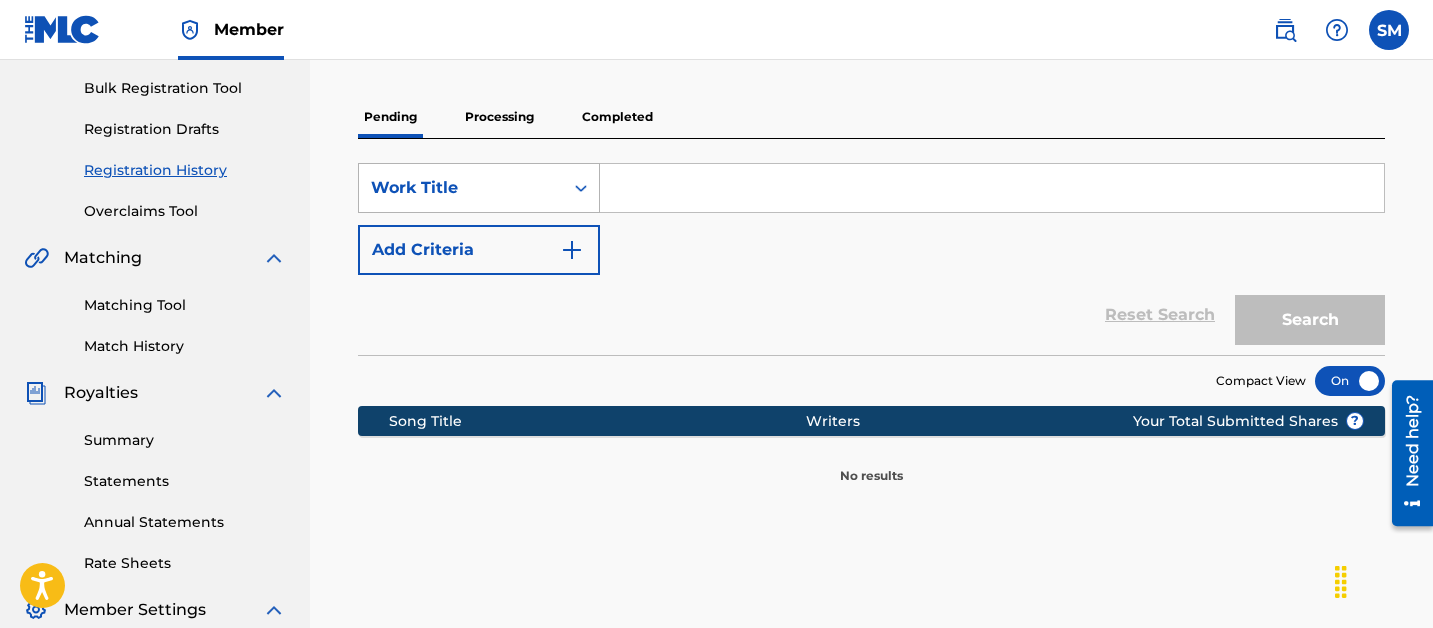 scroll, scrollTop: 311, scrollLeft: 0, axis: vertical 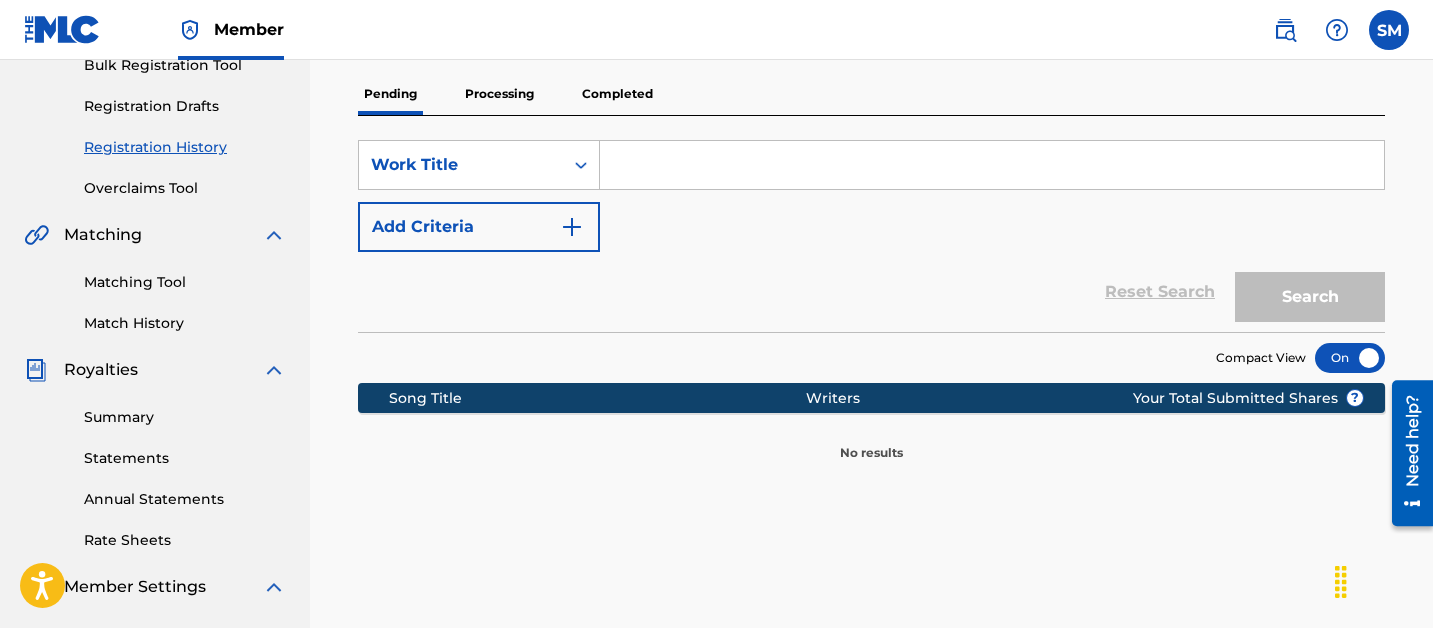 click on "Processing" at bounding box center [499, 94] 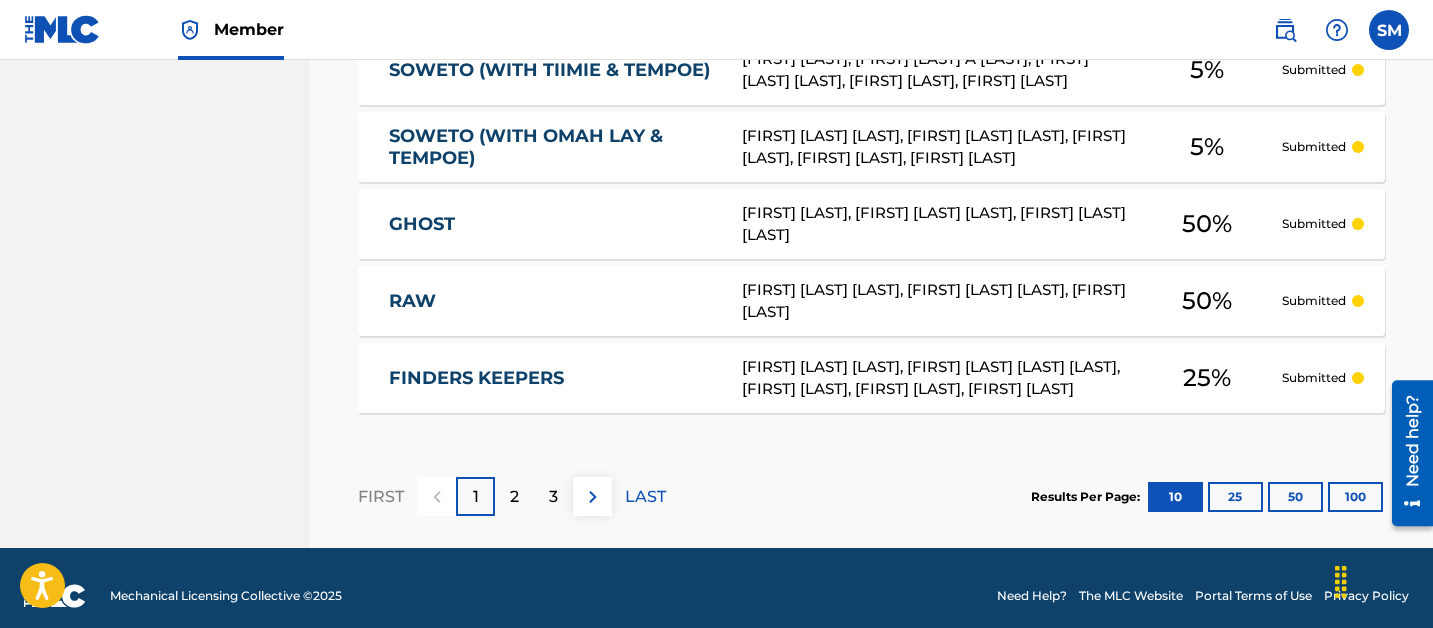 scroll, scrollTop: 1097, scrollLeft: 0, axis: vertical 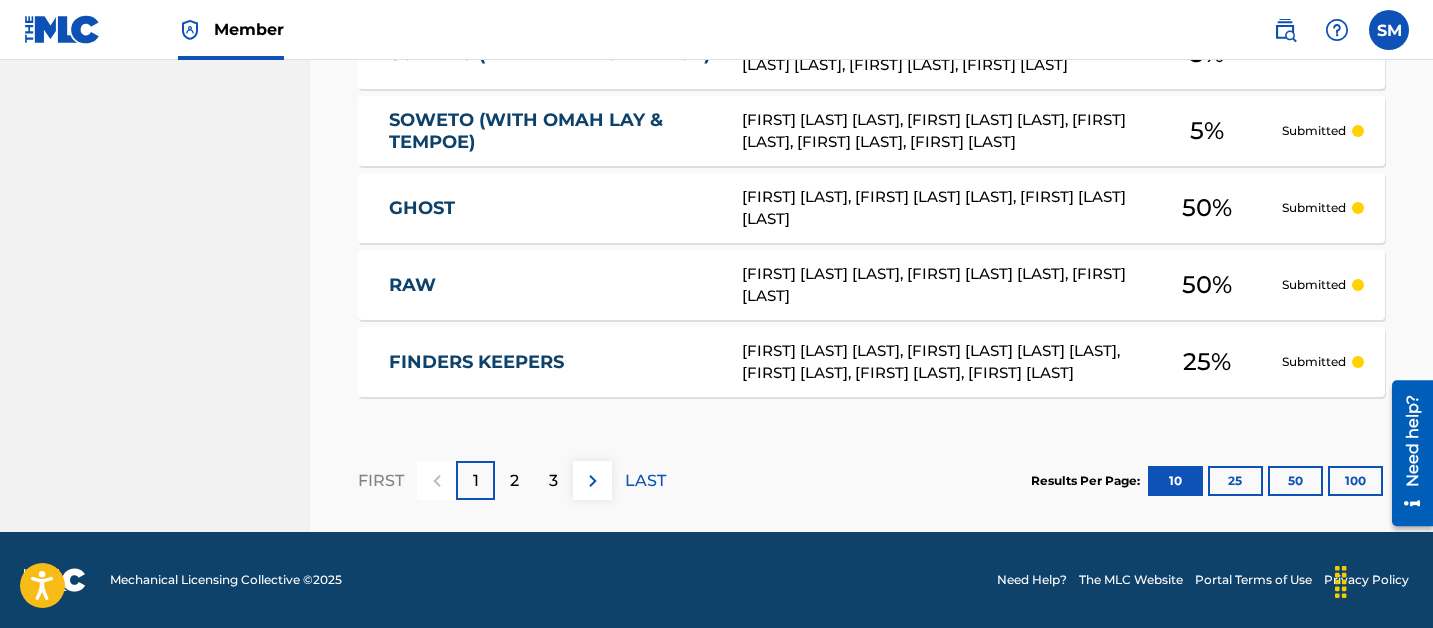 click on "3" at bounding box center [553, 480] 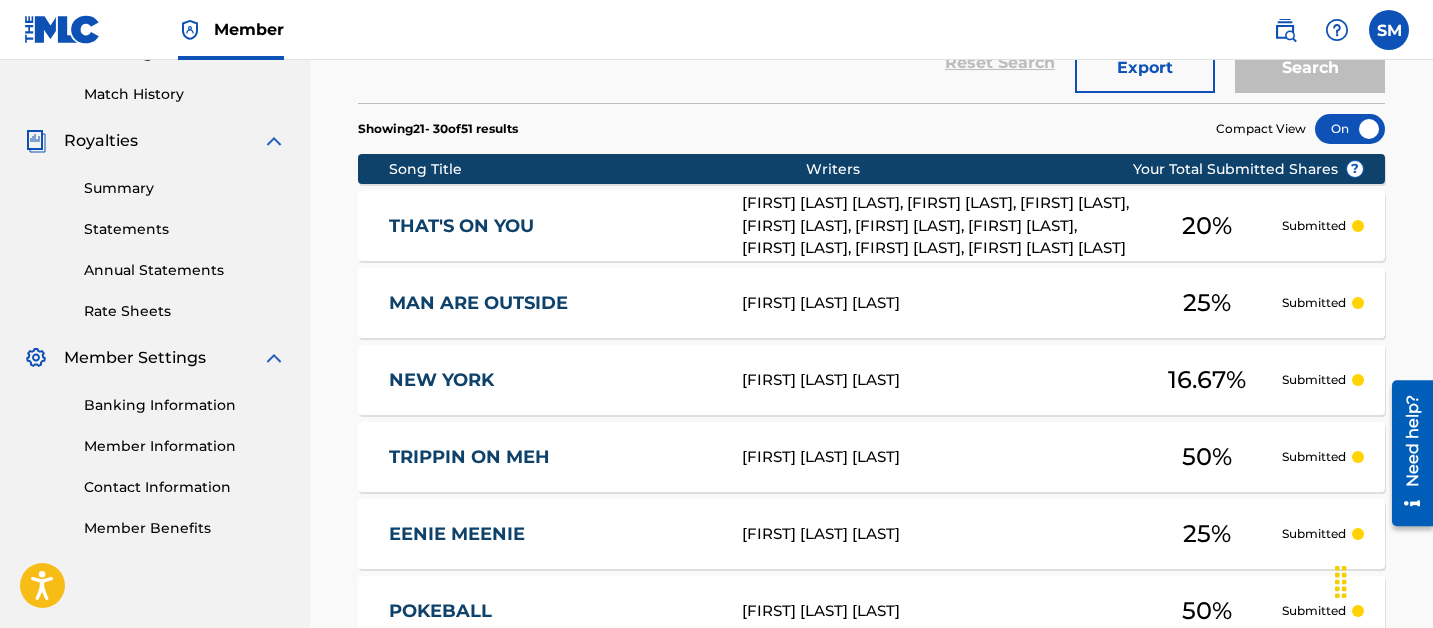 scroll, scrollTop: 1097, scrollLeft: 0, axis: vertical 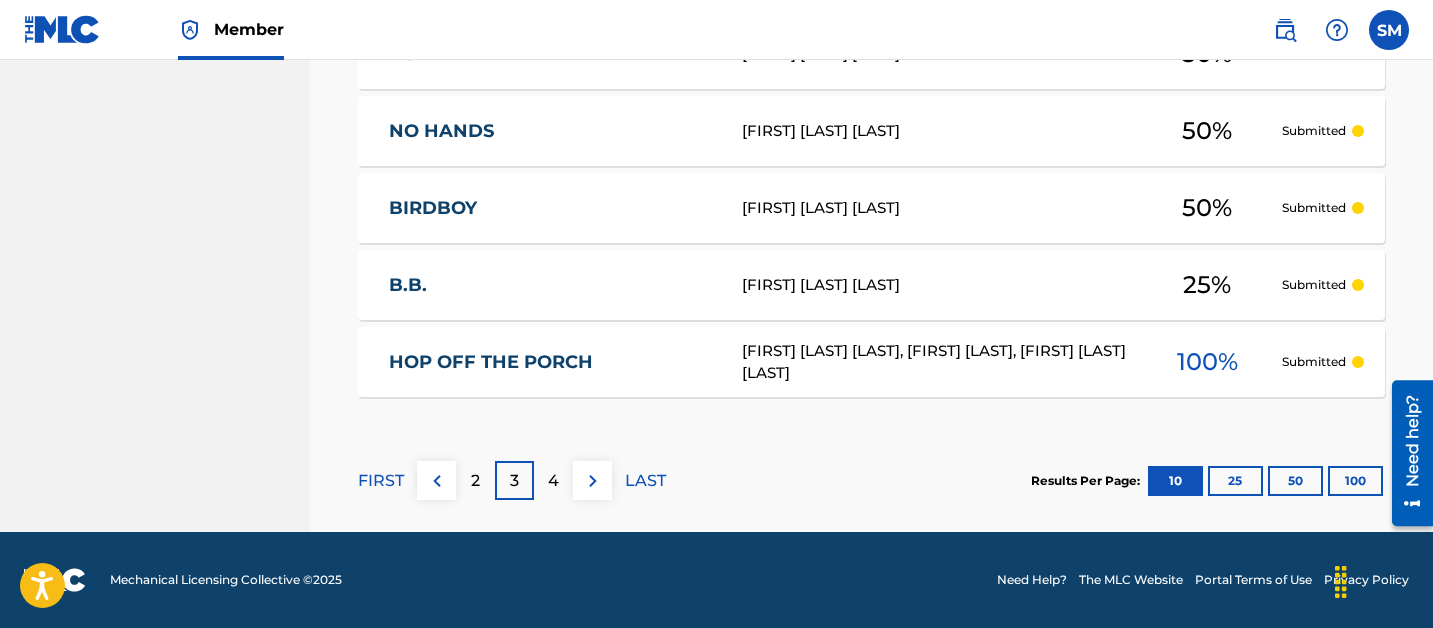 click on "4" at bounding box center (553, 480) 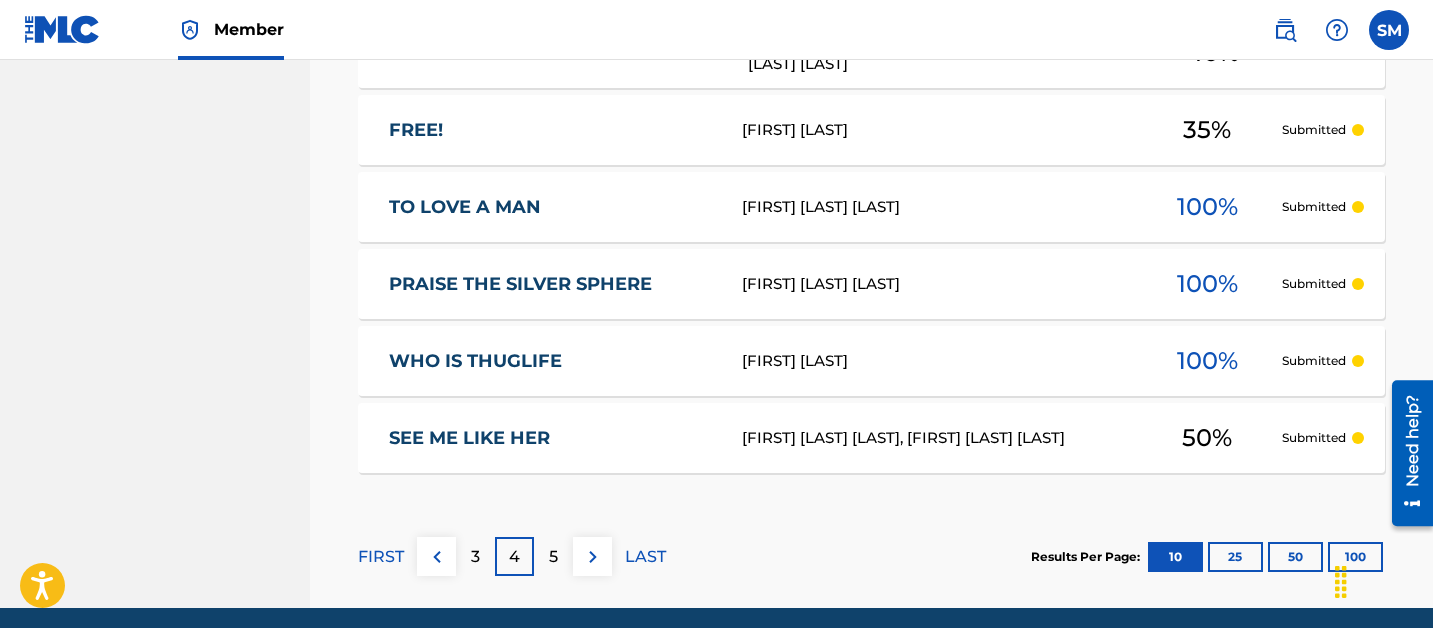 scroll, scrollTop: 984, scrollLeft: 0, axis: vertical 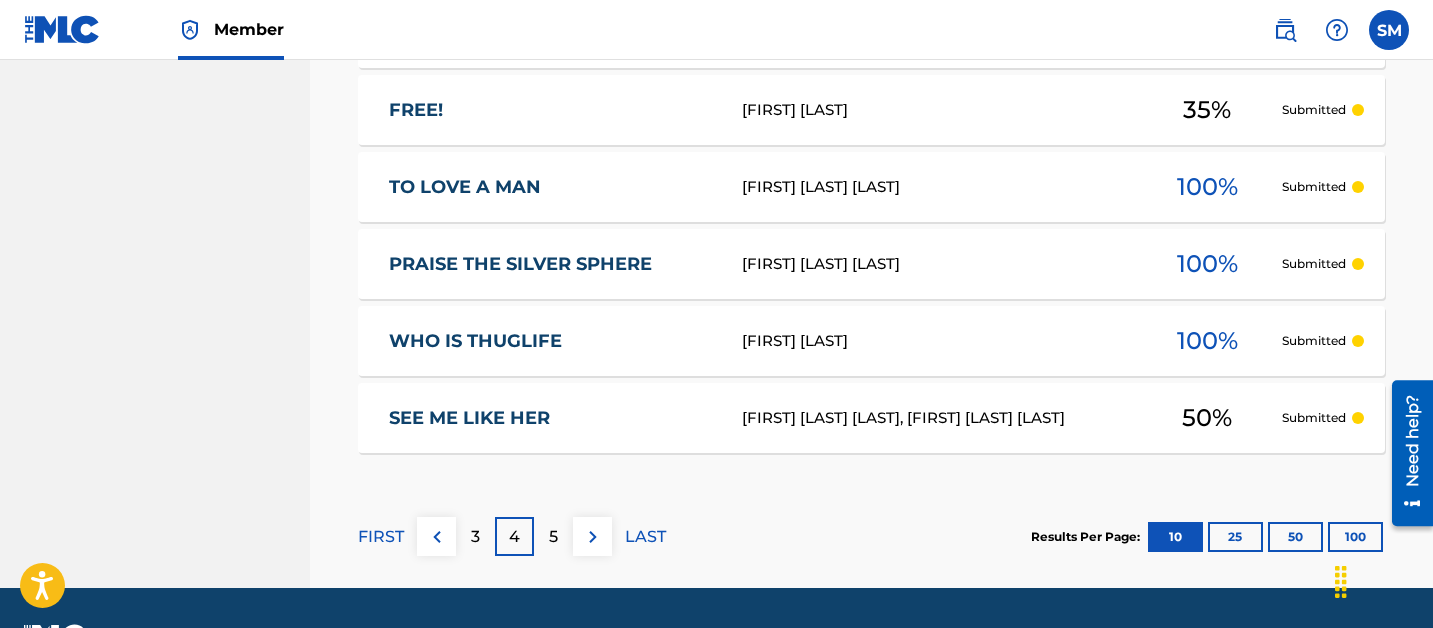 click on "5" at bounding box center (553, 537) 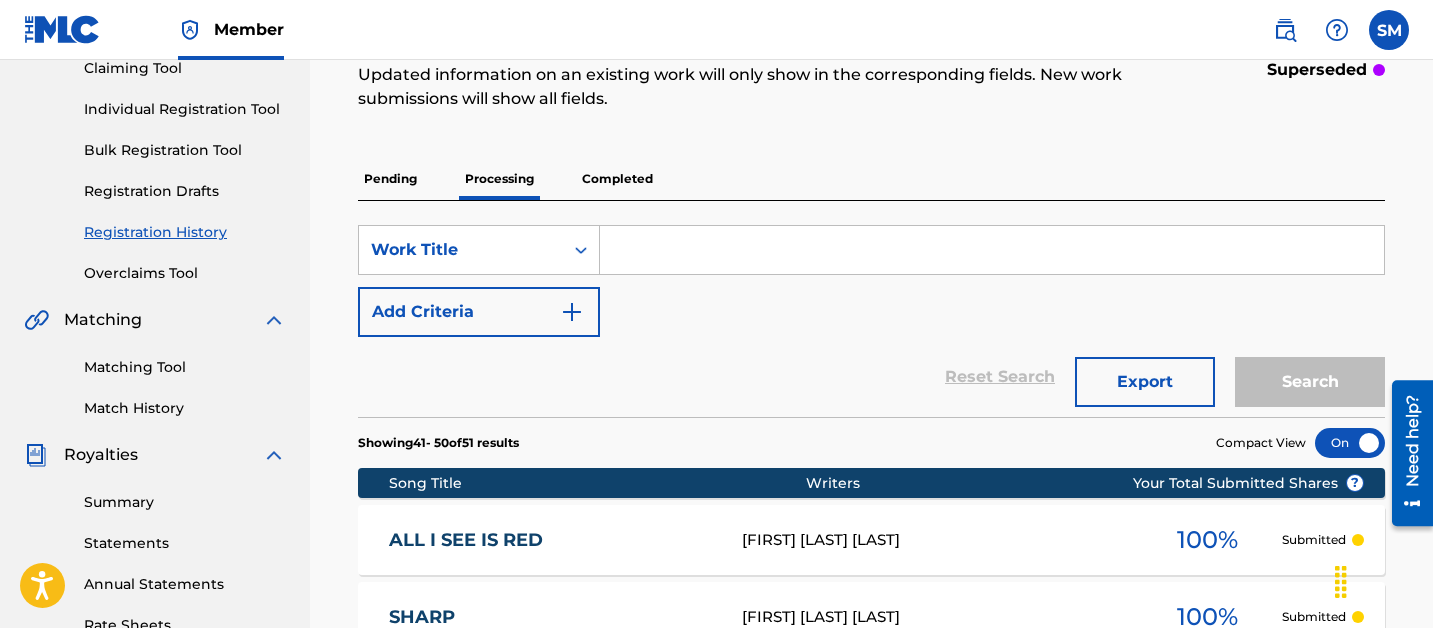 scroll, scrollTop: 0, scrollLeft: 0, axis: both 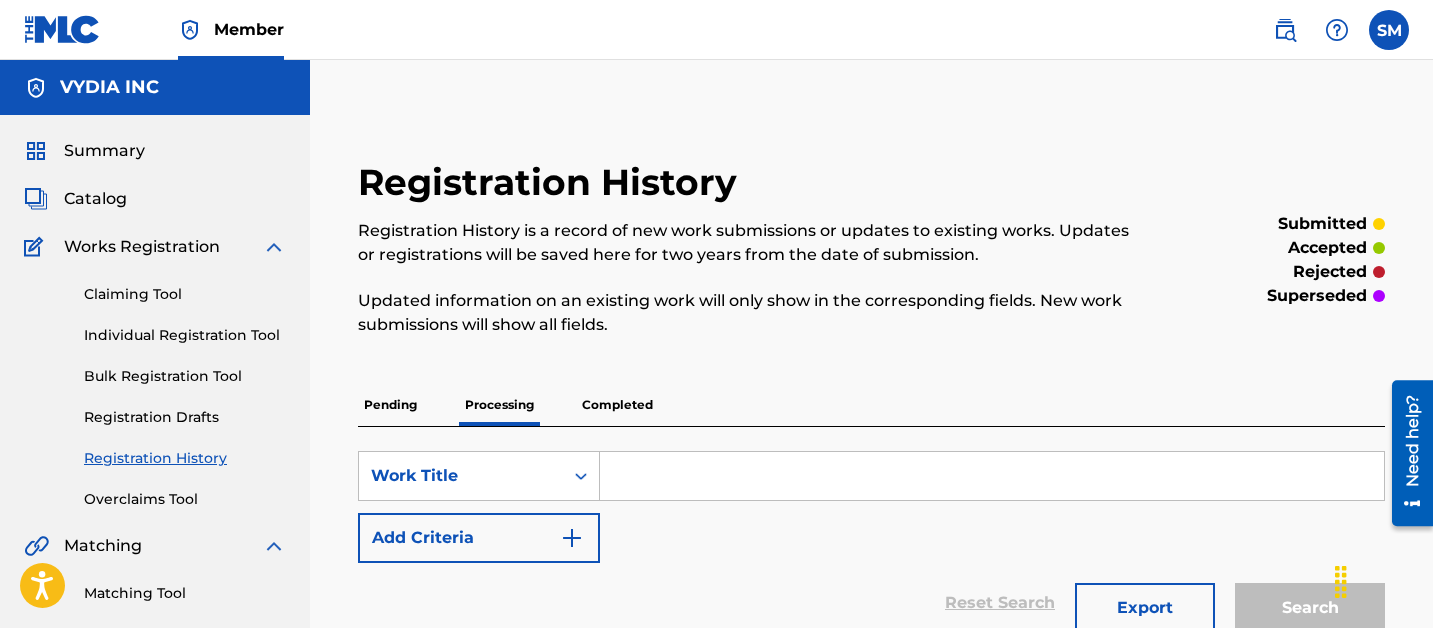 click on "Catalog" at bounding box center [95, 199] 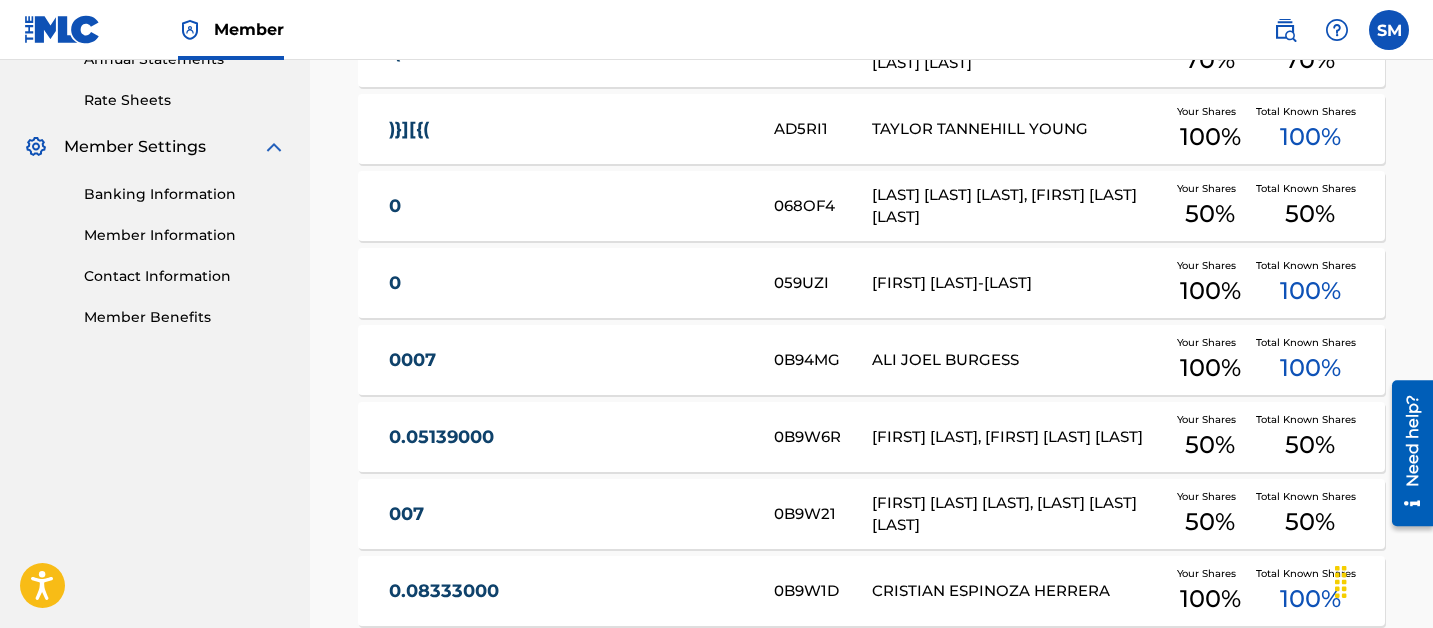 scroll, scrollTop: 0, scrollLeft: 0, axis: both 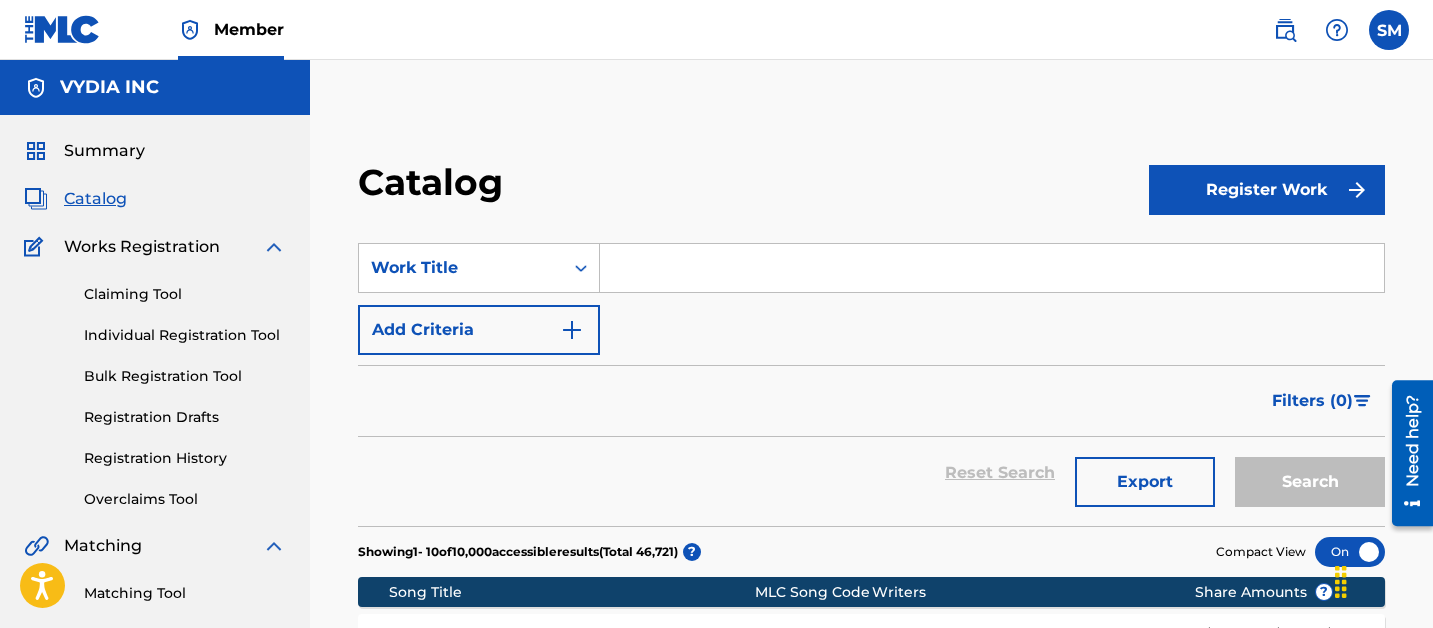 click on "Summary" at bounding box center [104, 151] 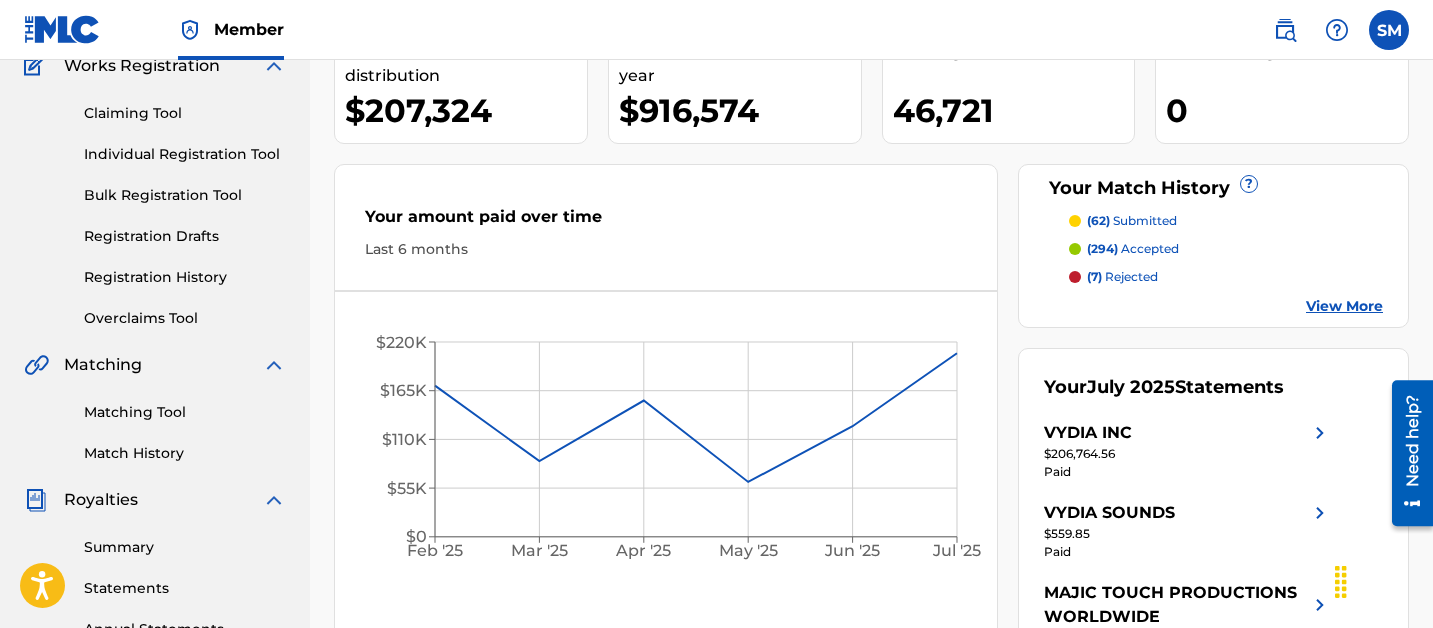 scroll, scrollTop: 184, scrollLeft: 0, axis: vertical 